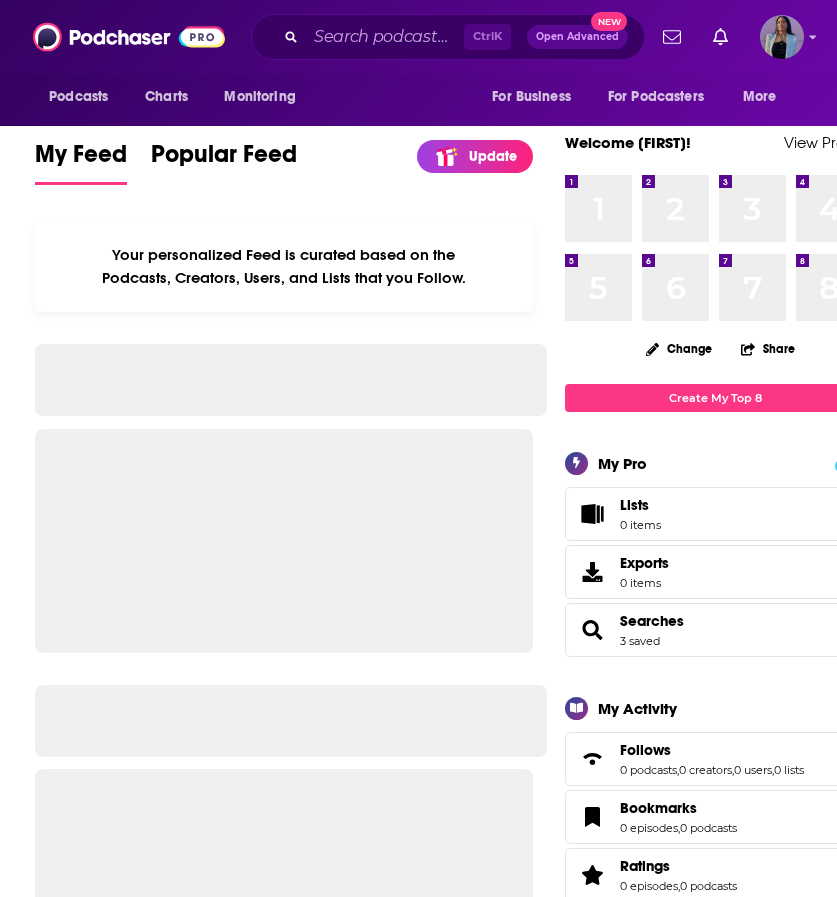 scroll, scrollTop: 0, scrollLeft: 0, axis: both 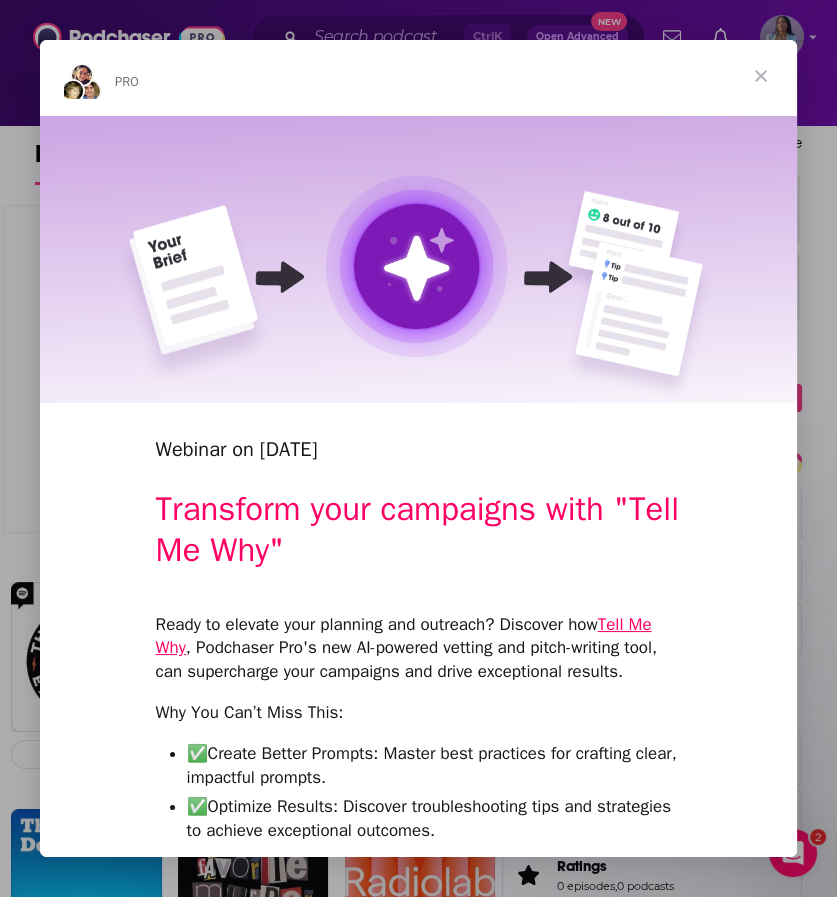 click at bounding box center [761, 76] 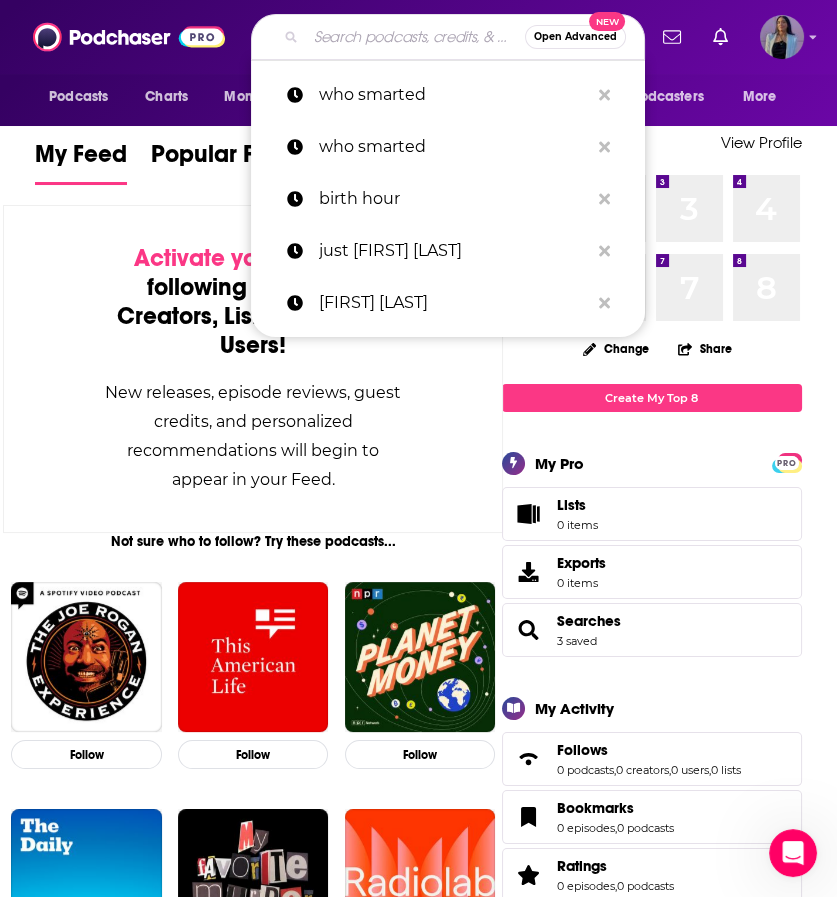 click at bounding box center [415, 37] 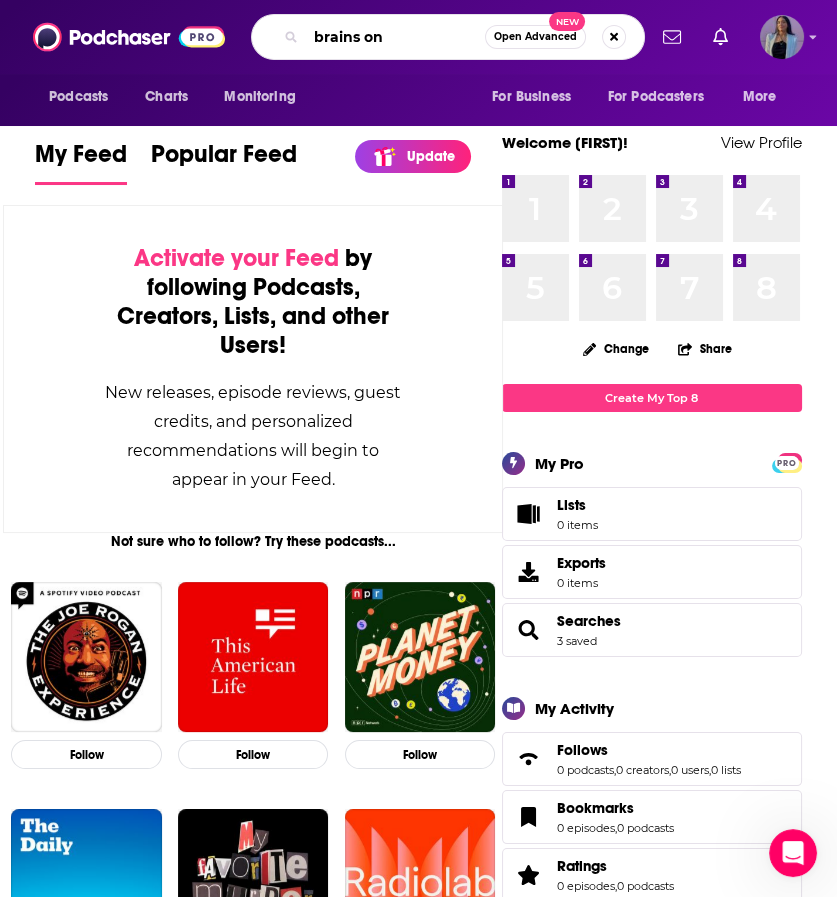 type on "brains on" 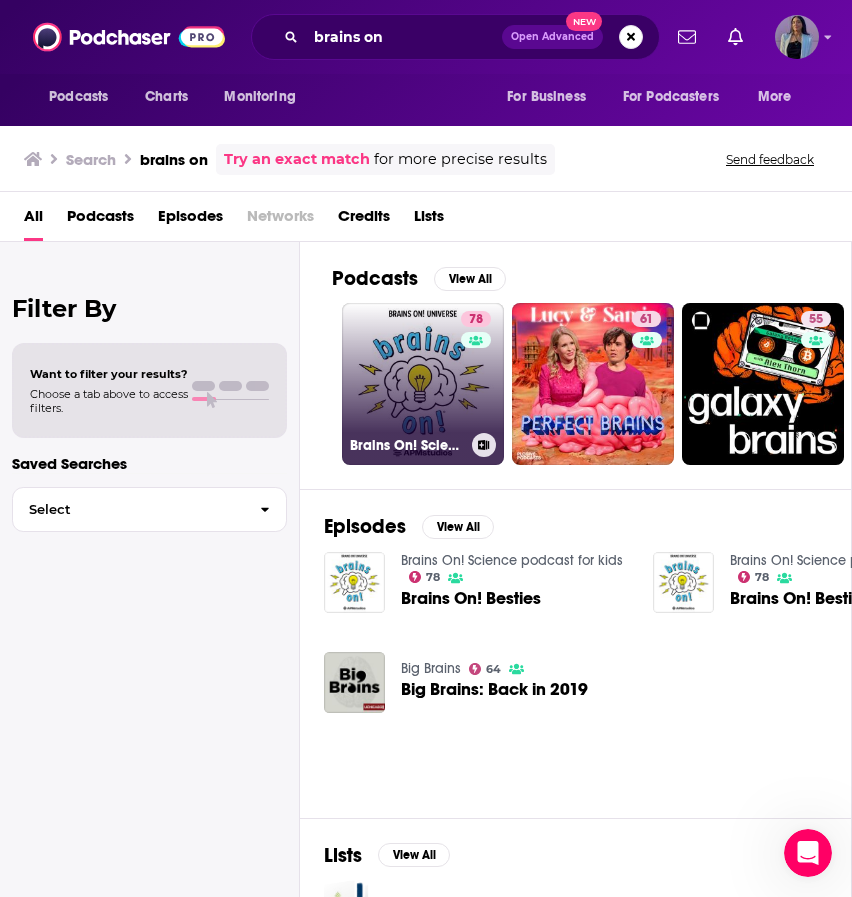 click on "[NUMBER] Focus on the Family on Oneplace.com" at bounding box center [423, 384] 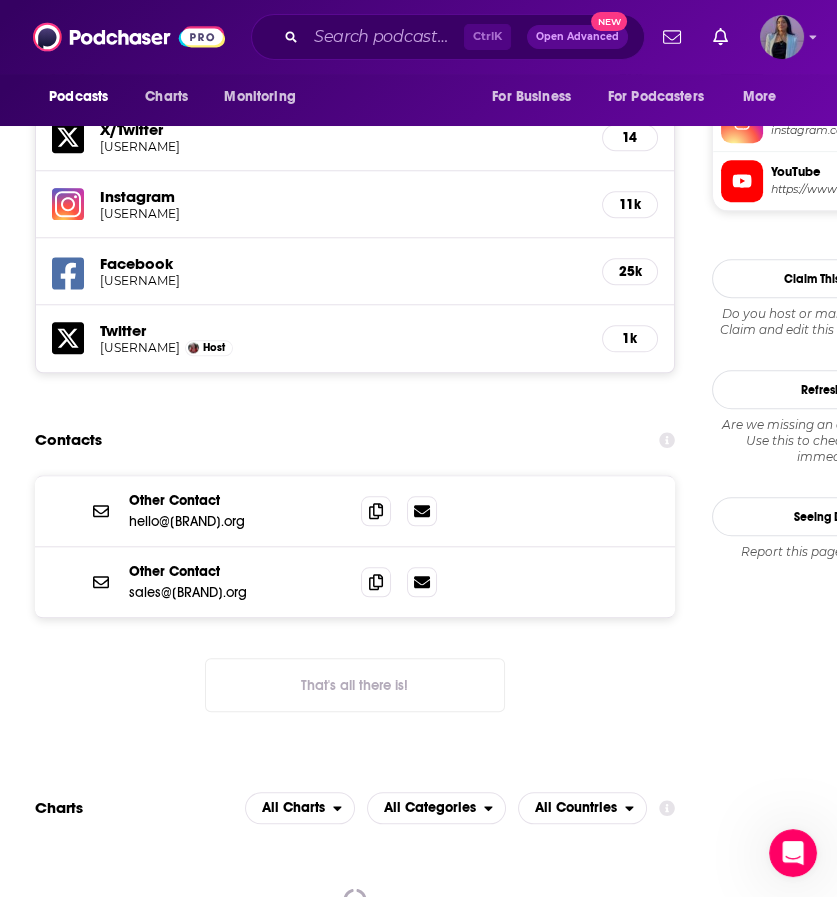 scroll, scrollTop: 1832, scrollLeft: 0, axis: vertical 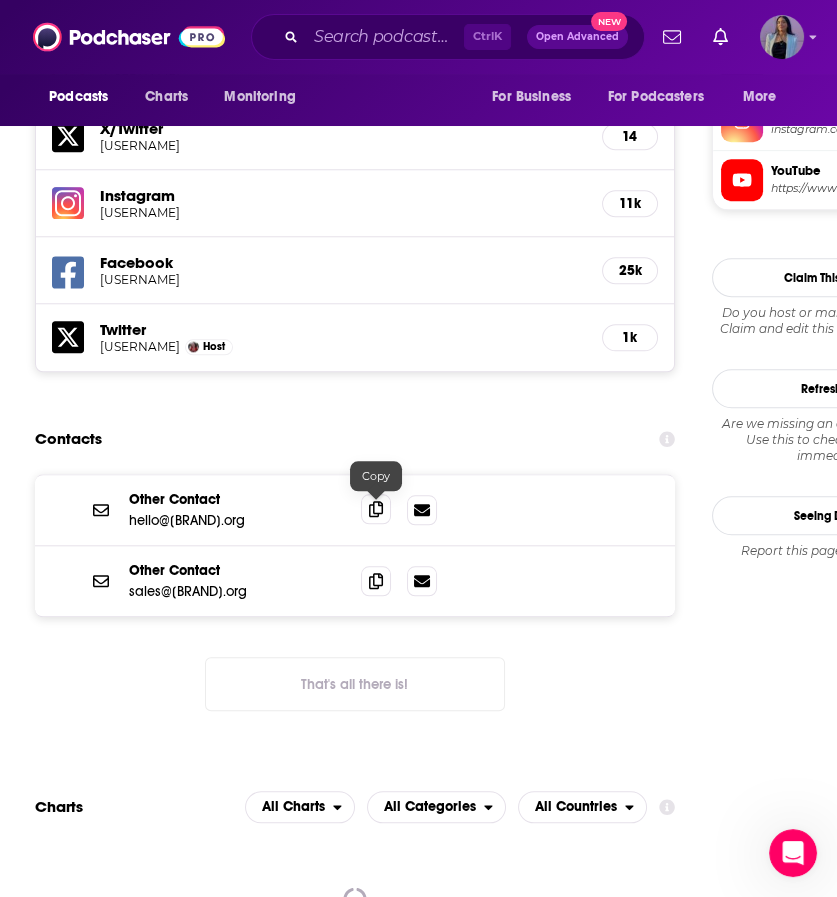 click 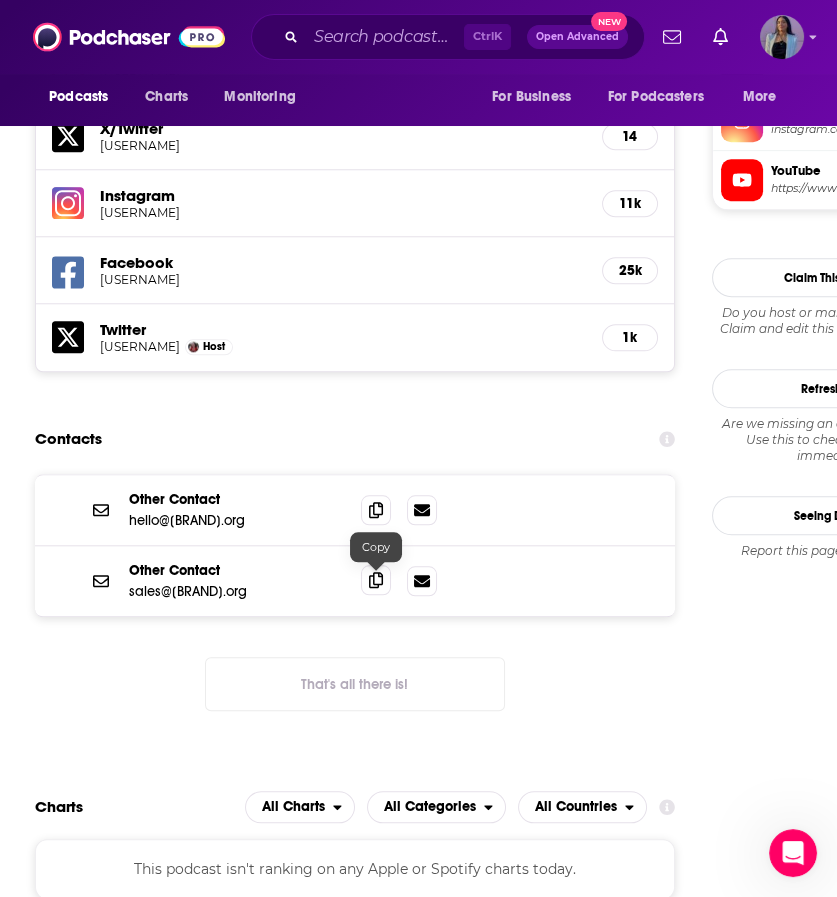 click 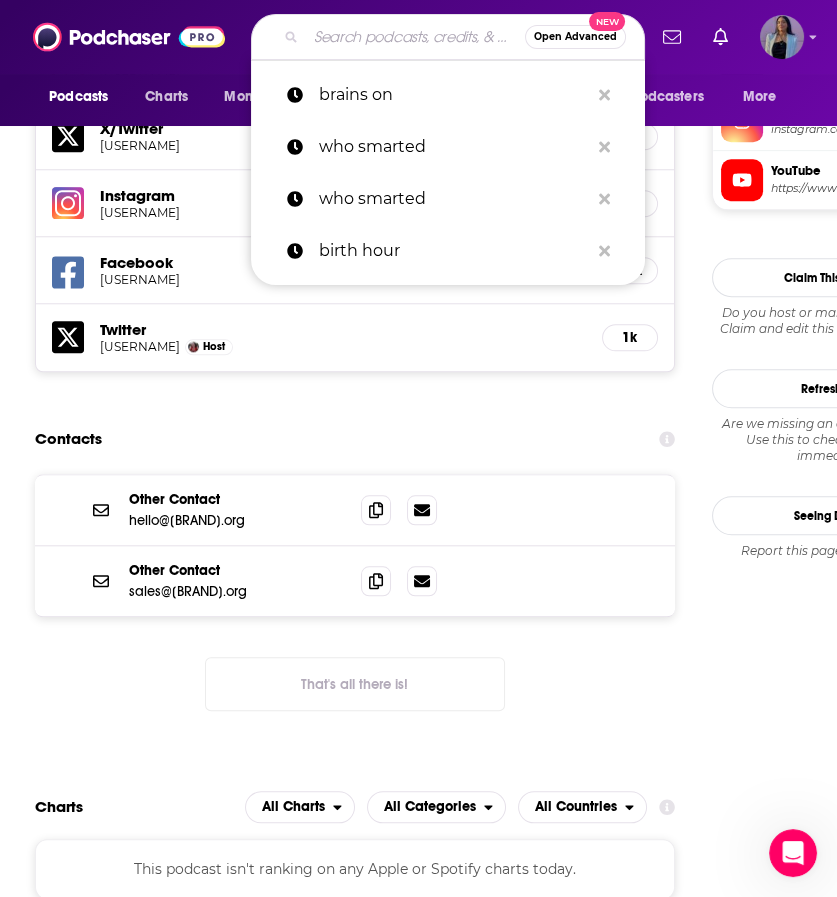 click at bounding box center [415, 37] 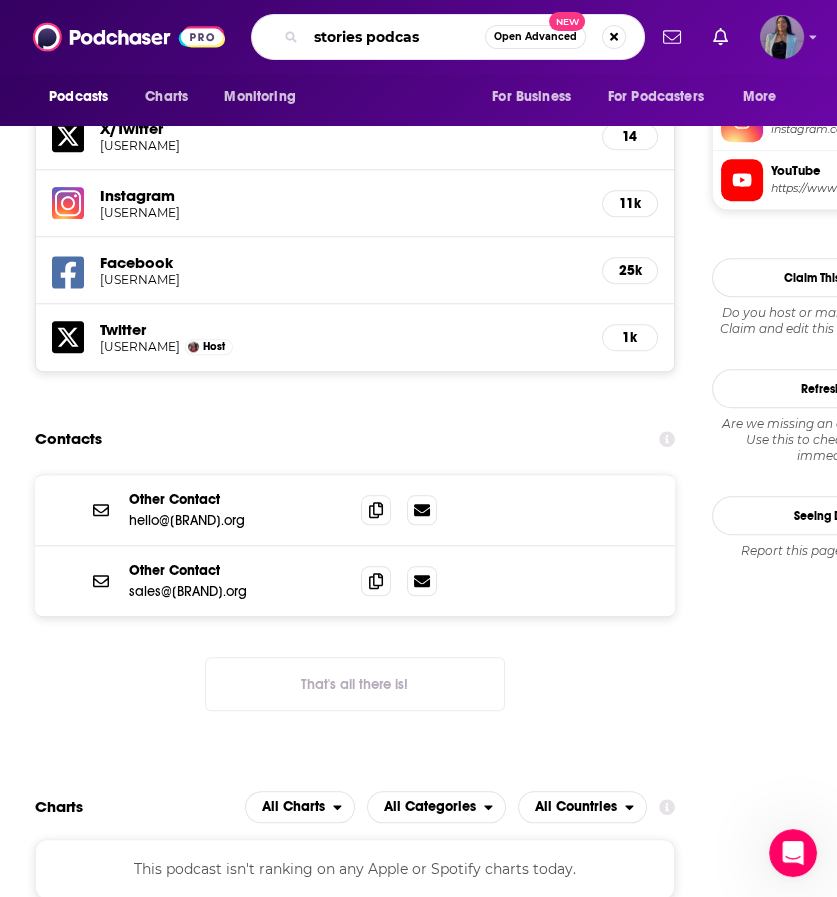 type on "stories podcast" 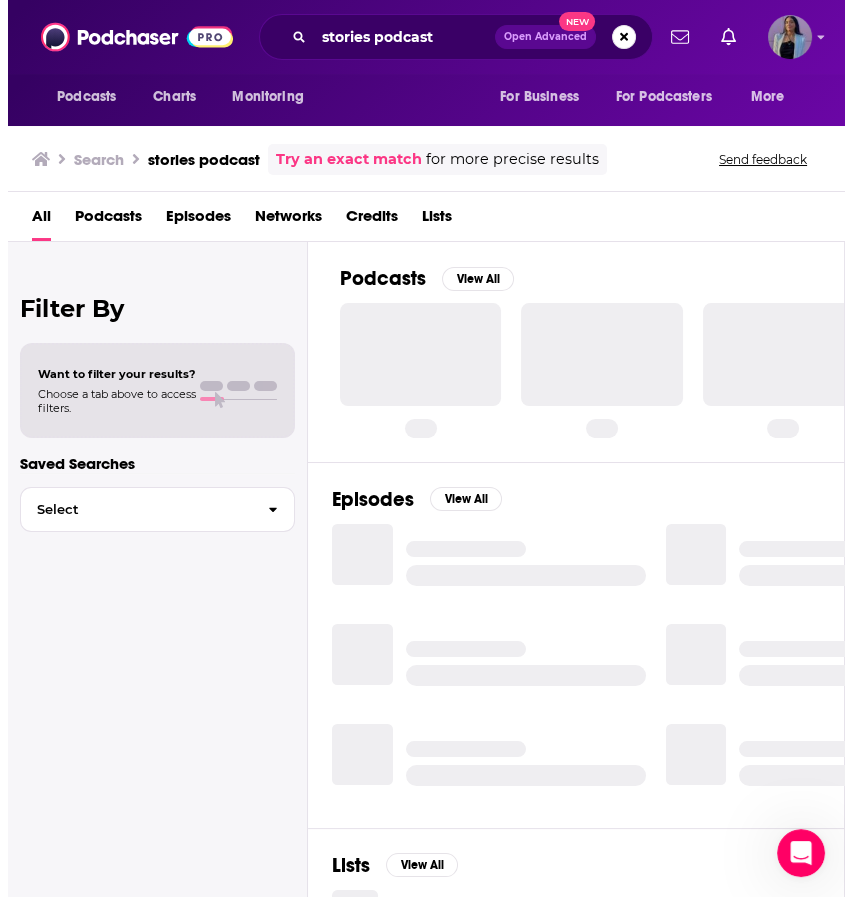 scroll, scrollTop: 0, scrollLeft: 0, axis: both 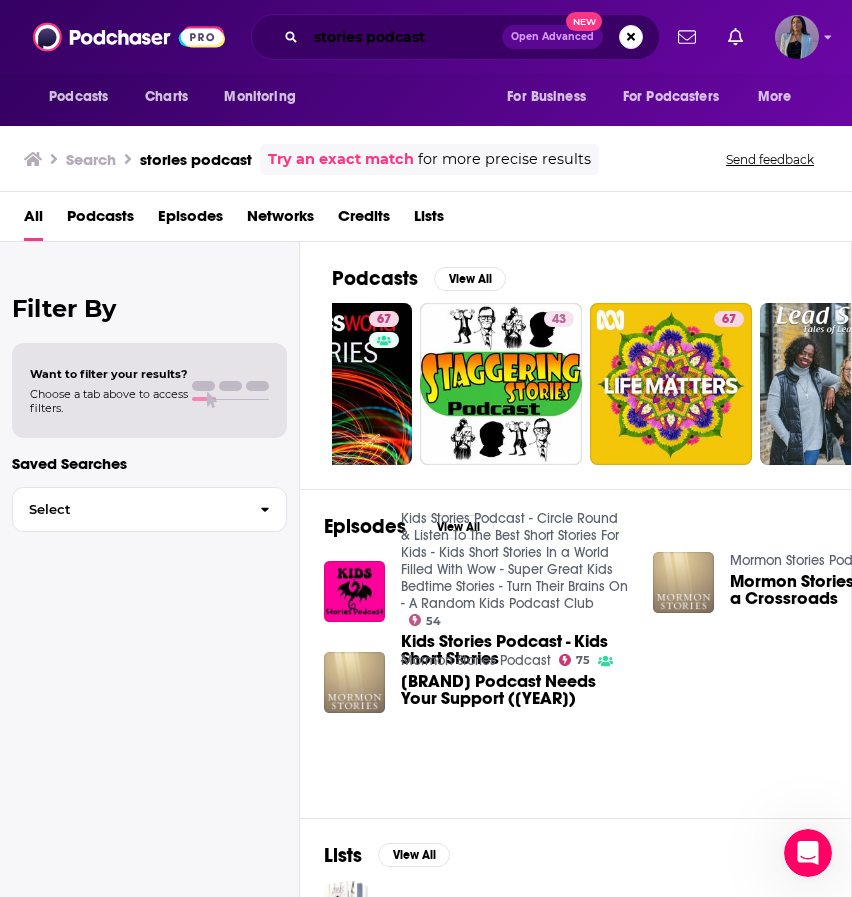 click on "stories podcast" at bounding box center [404, 37] 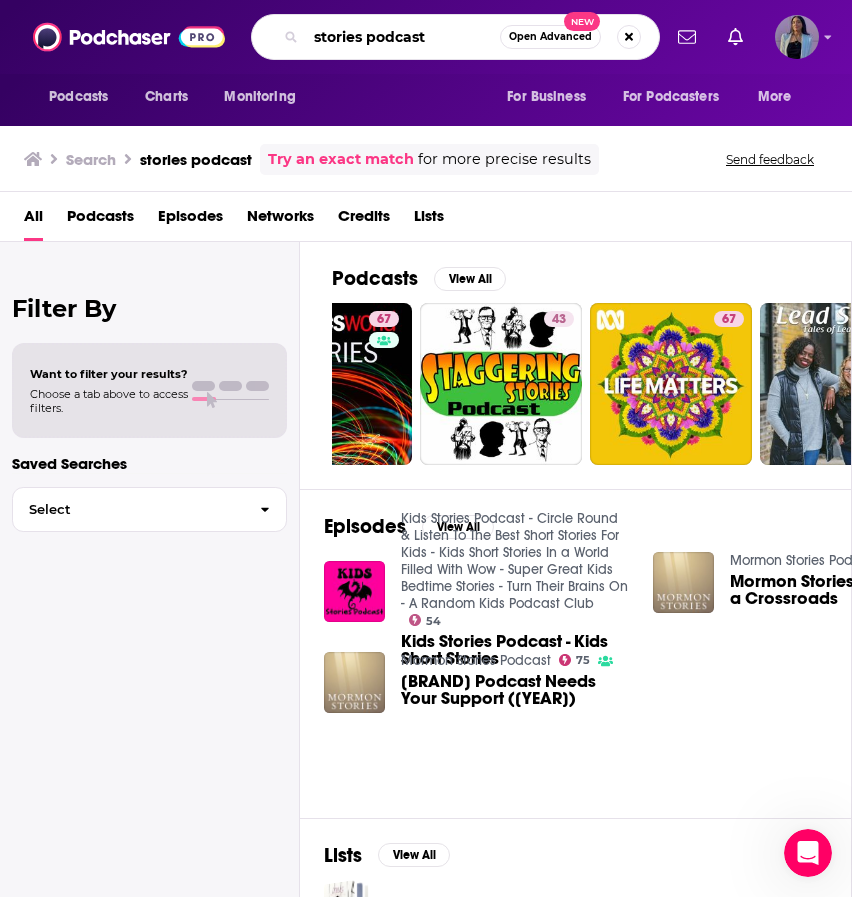 drag, startPoint x: 195, startPoint y: 20, endPoint x: -5, endPoint y: -16, distance: 203.21417 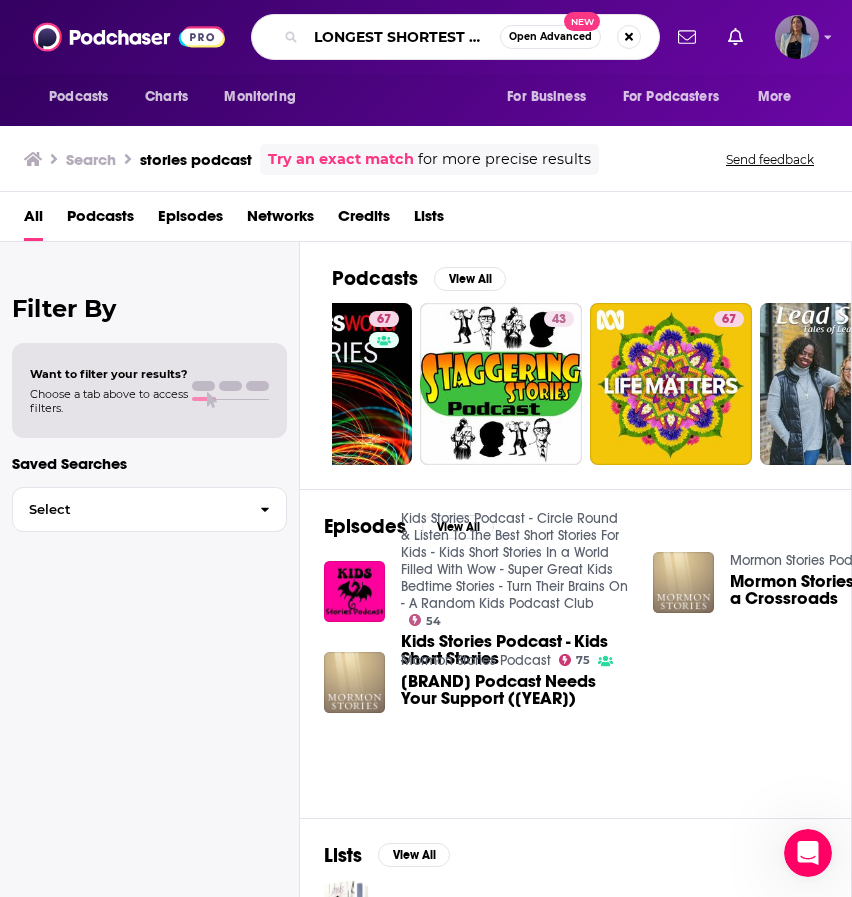 scroll, scrollTop: 0, scrollLeft: 12, axis: horizontal 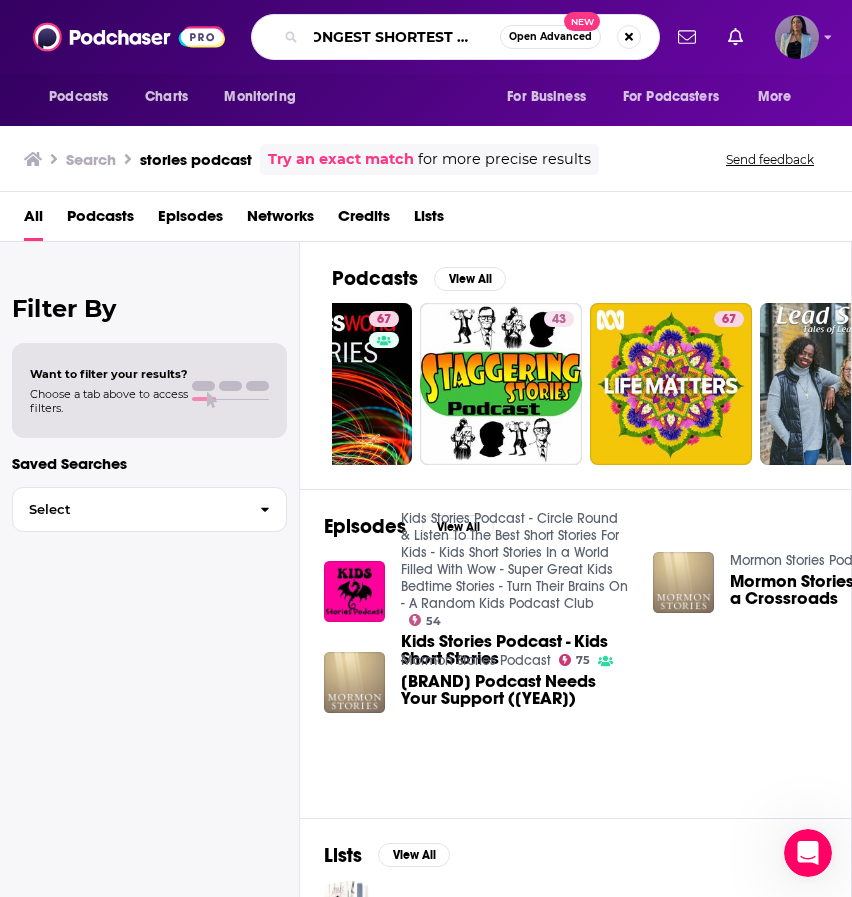 type on "LONGEST SHORTEST TIME" 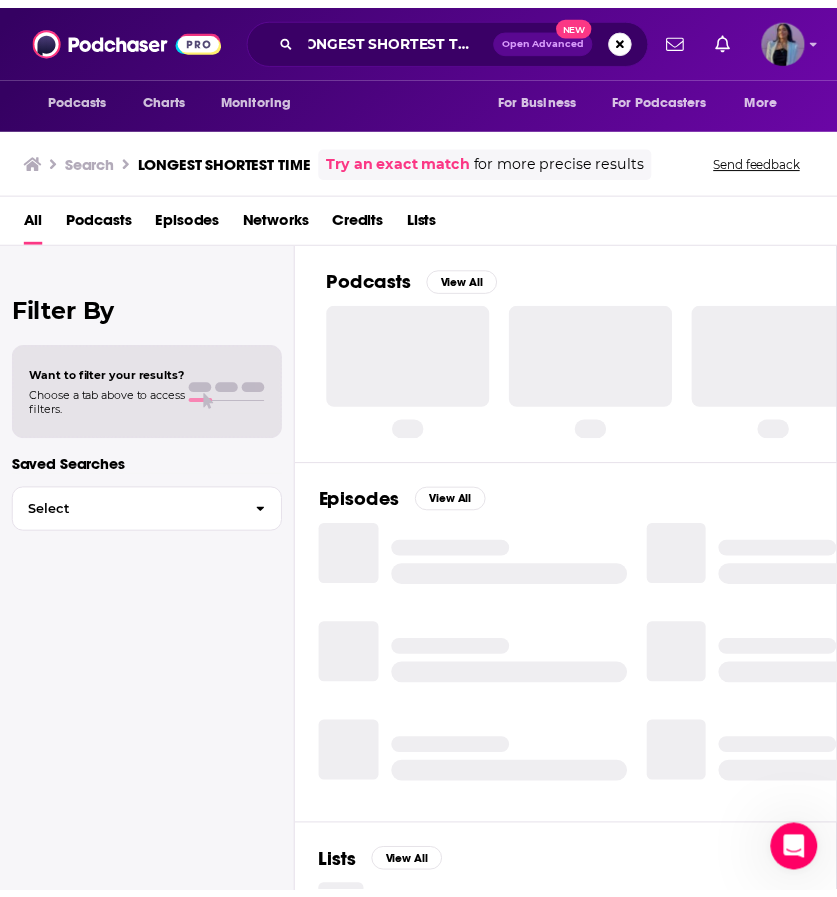 scroll, scrollTop: 0, scrollLeft: 0, axis: both 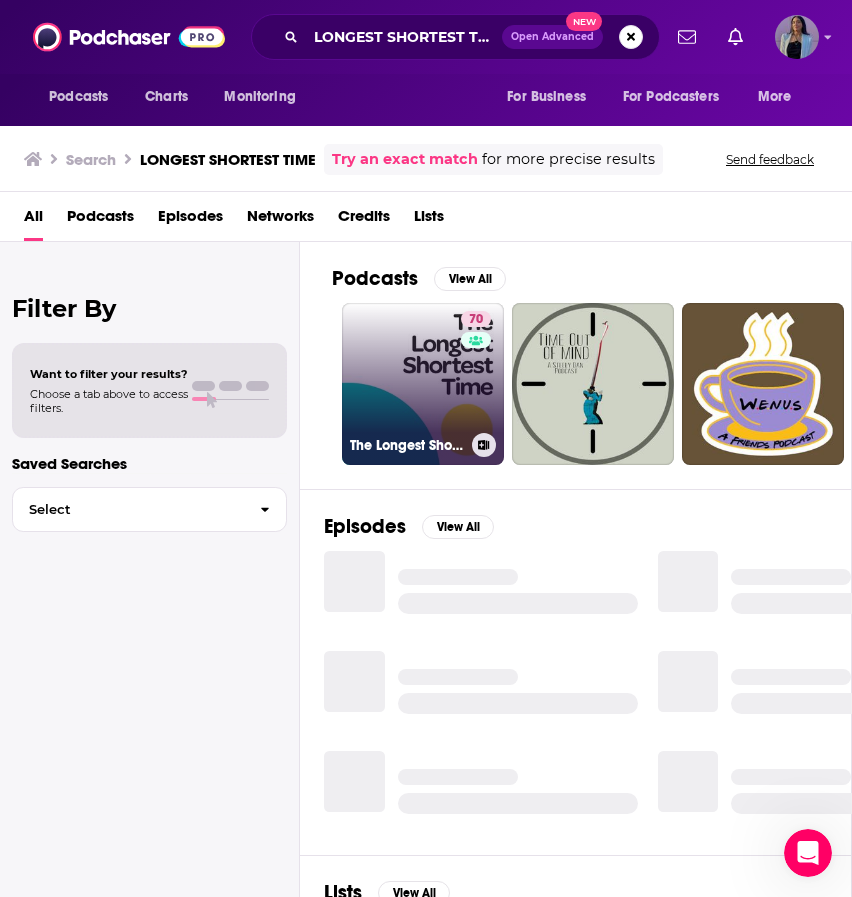 click on "70 The Longest Shortest Time" at bounding box center [423, 384] 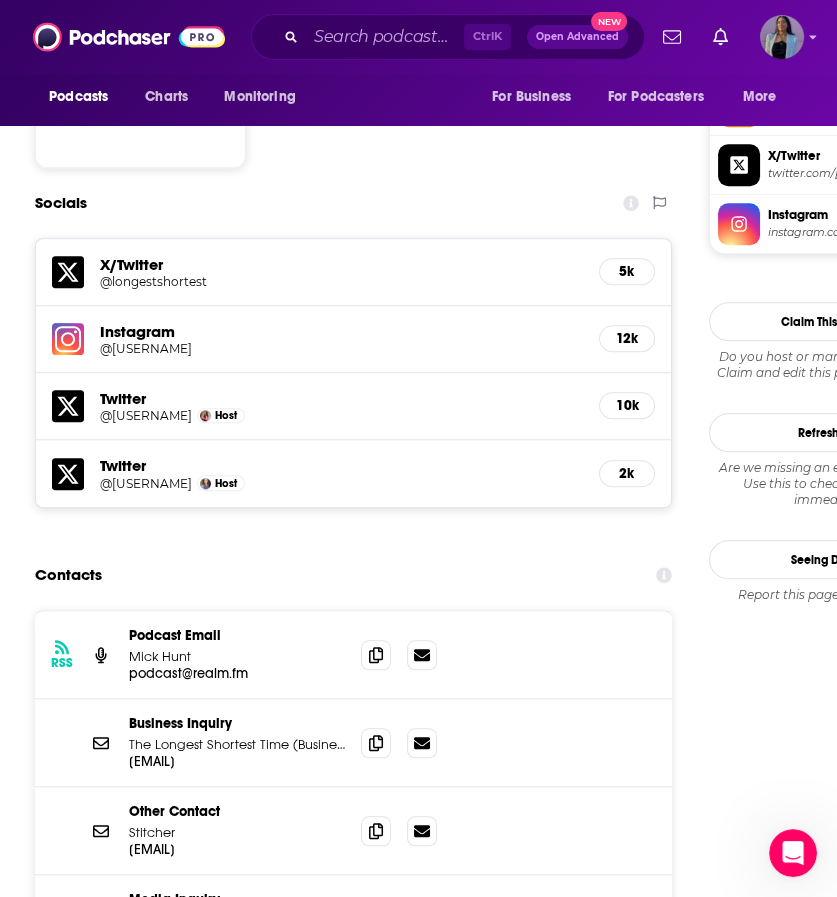 scroll, scrollTop: 1671, scrollLeft: 0, axis: vertical 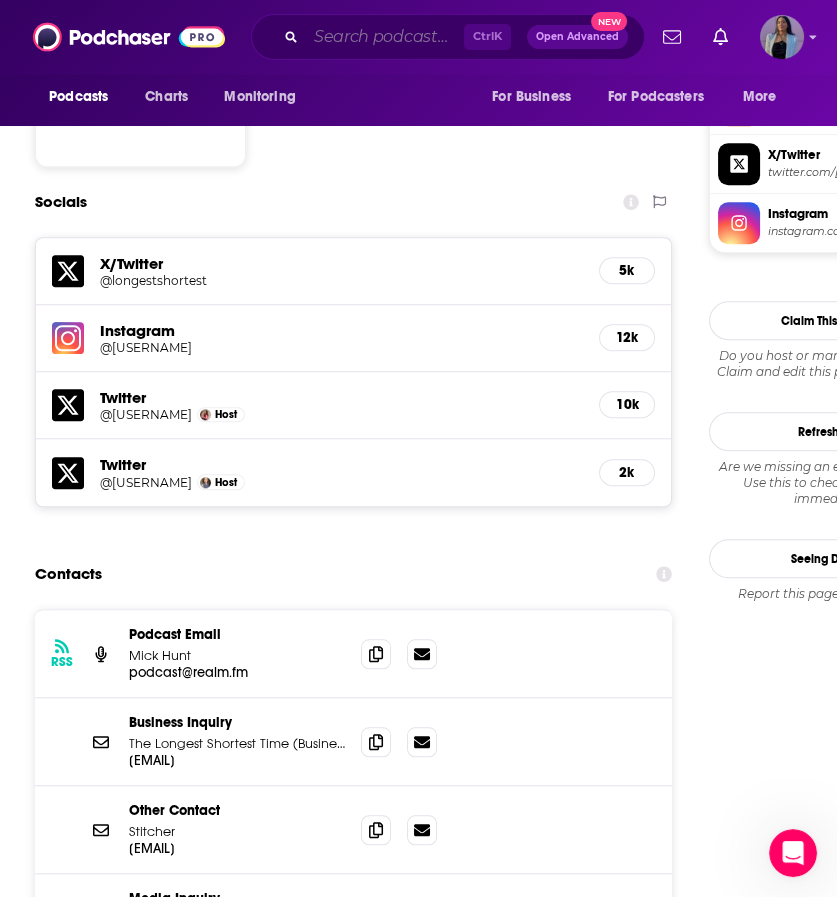 click at bounding box center (385, 37) 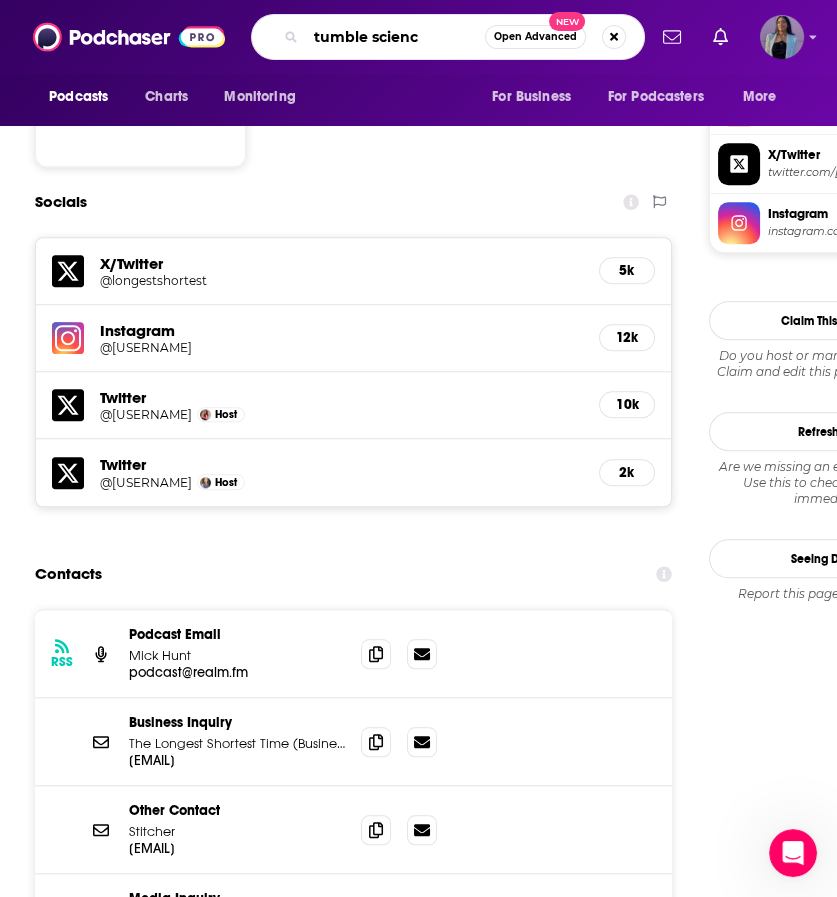 type on "tumble science" 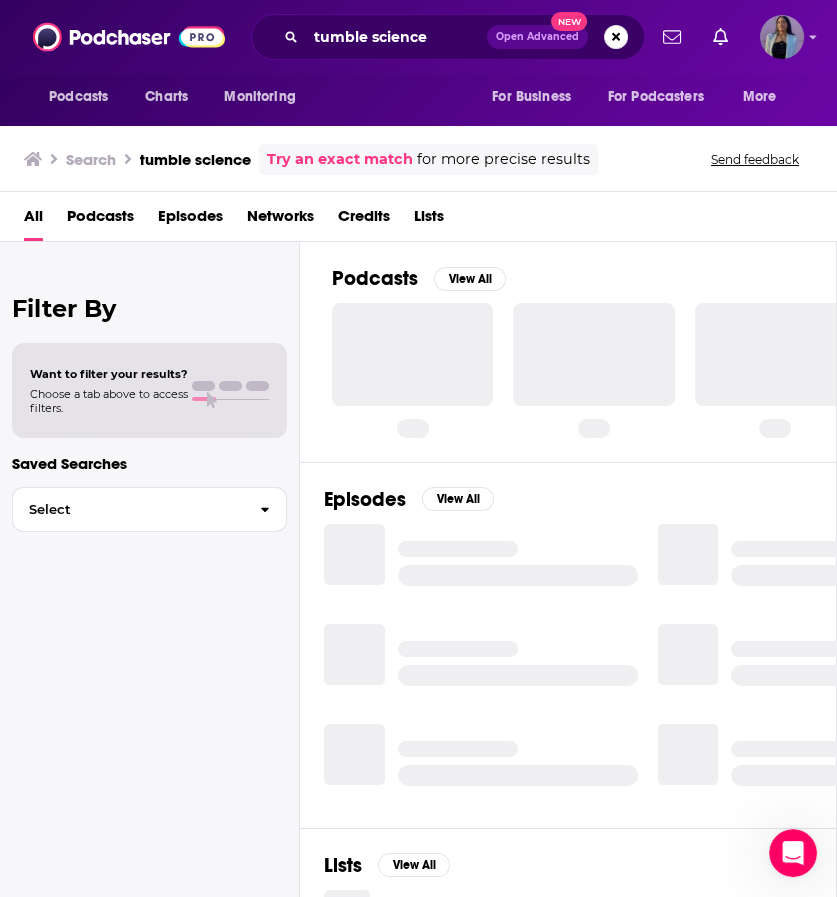 scroll, scrollTop: 0, scrollLeft: 0, axis: both 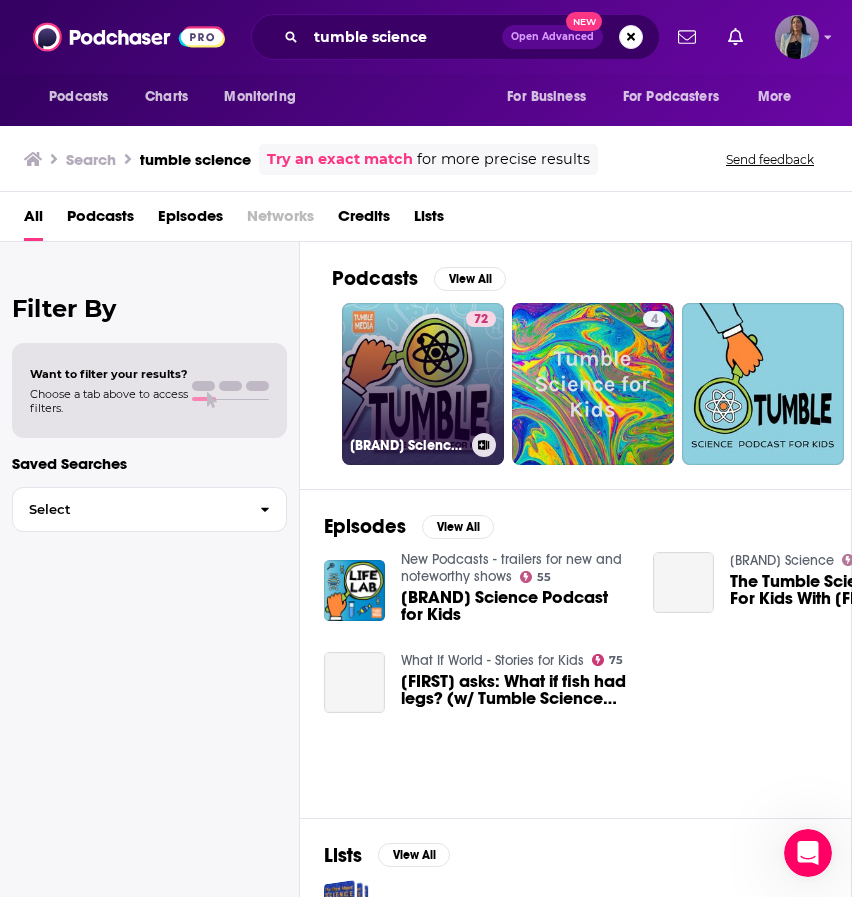 click on "[NUMBER] Tumble Science Podcast for Kids" at bounding box center [423, 384] 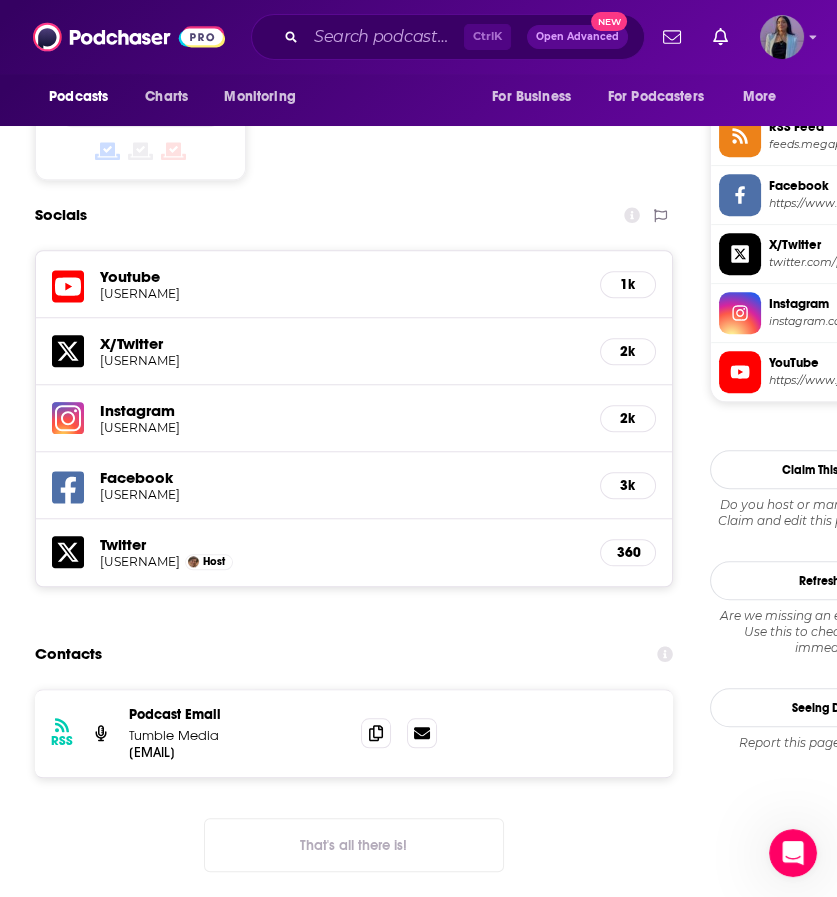 scroll, scrollTop: 1656, scrollLeft: 0, axis: vertical 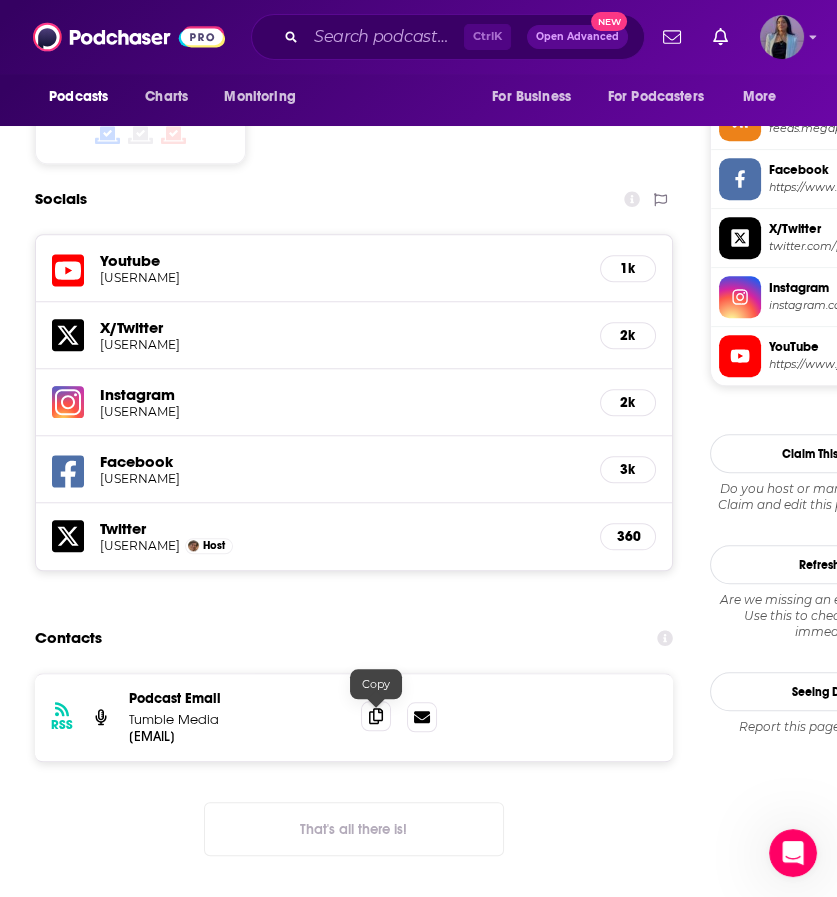 click 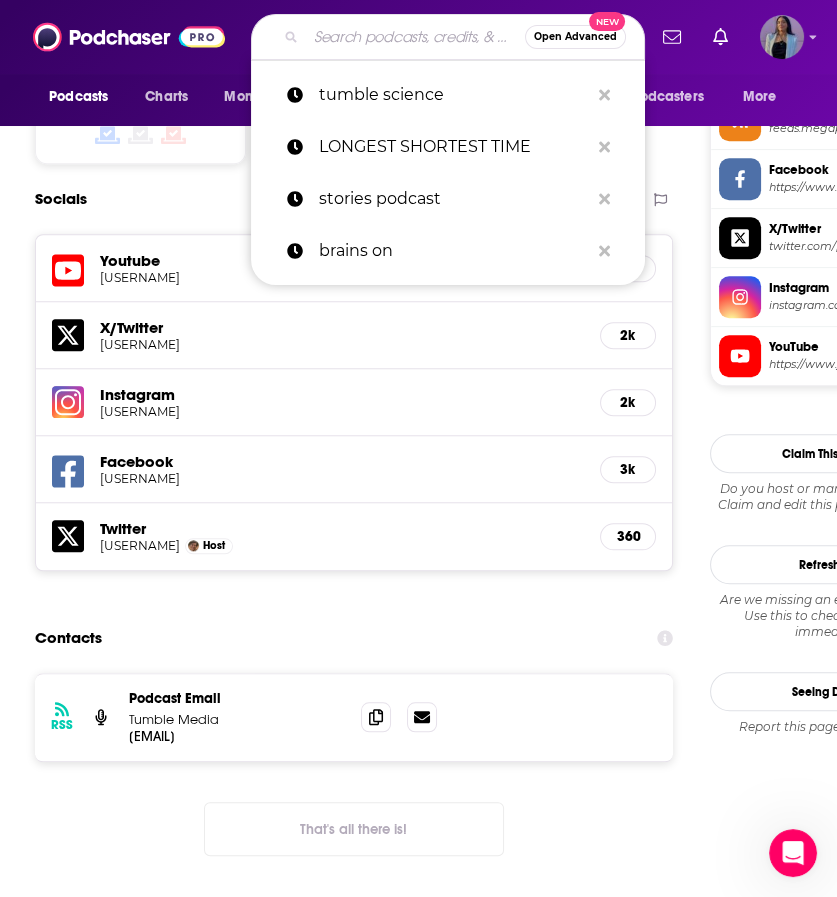 click at bounding box center (415, 37) 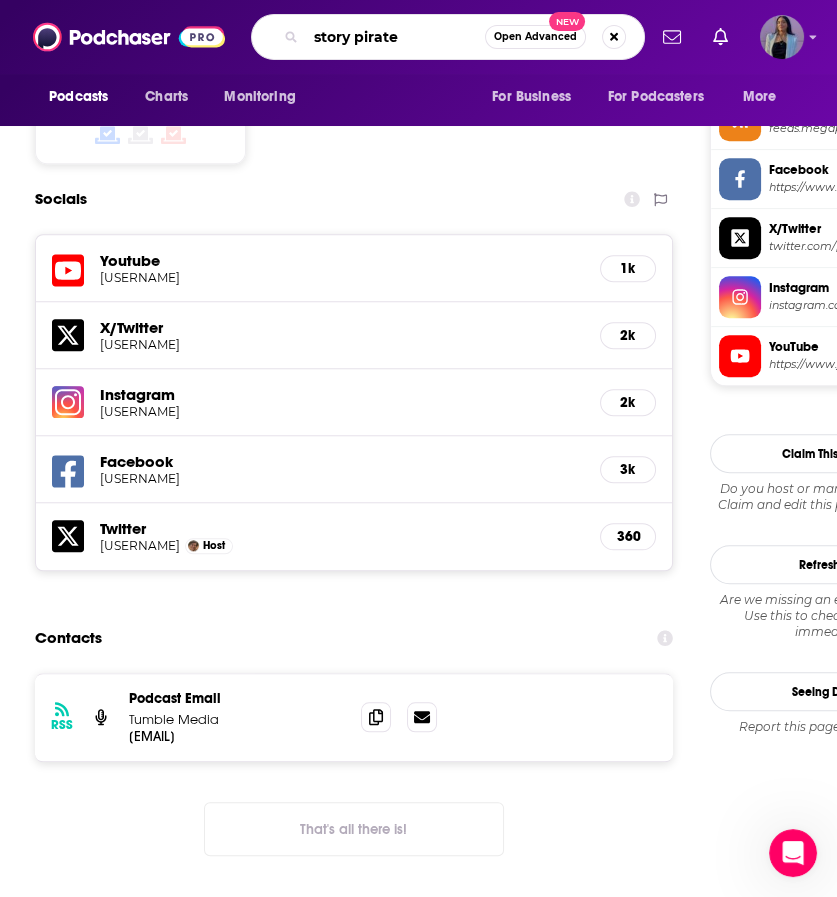 type on "[BRAND] pirates" 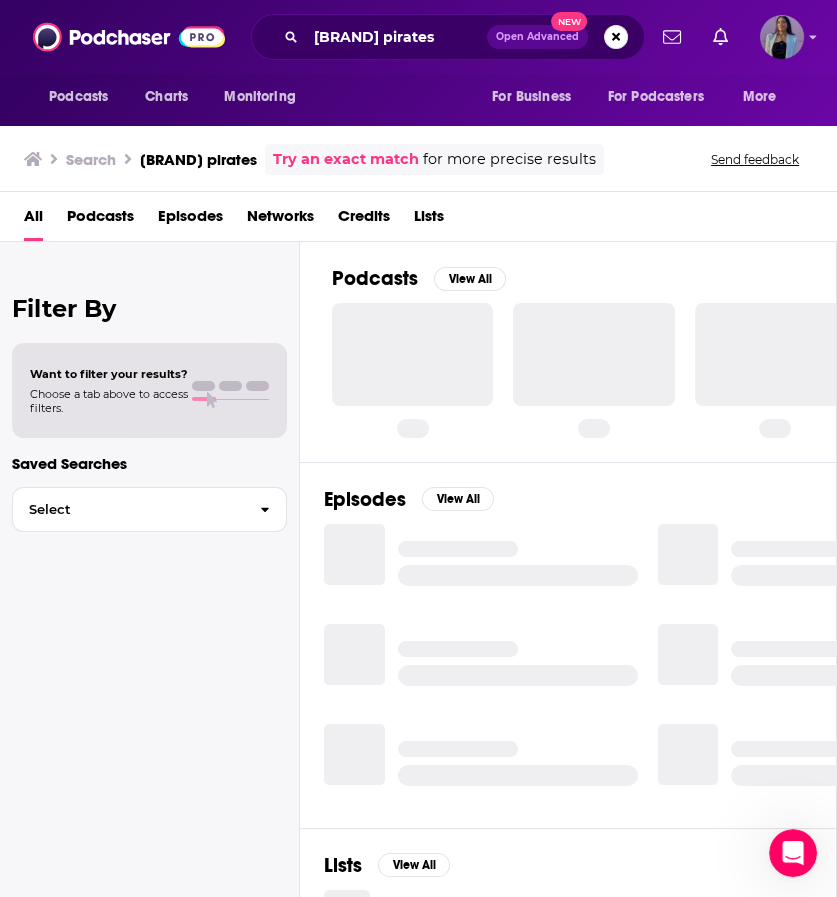 scroll, scrollTop: 0, scrollLeft: 0, axis: both 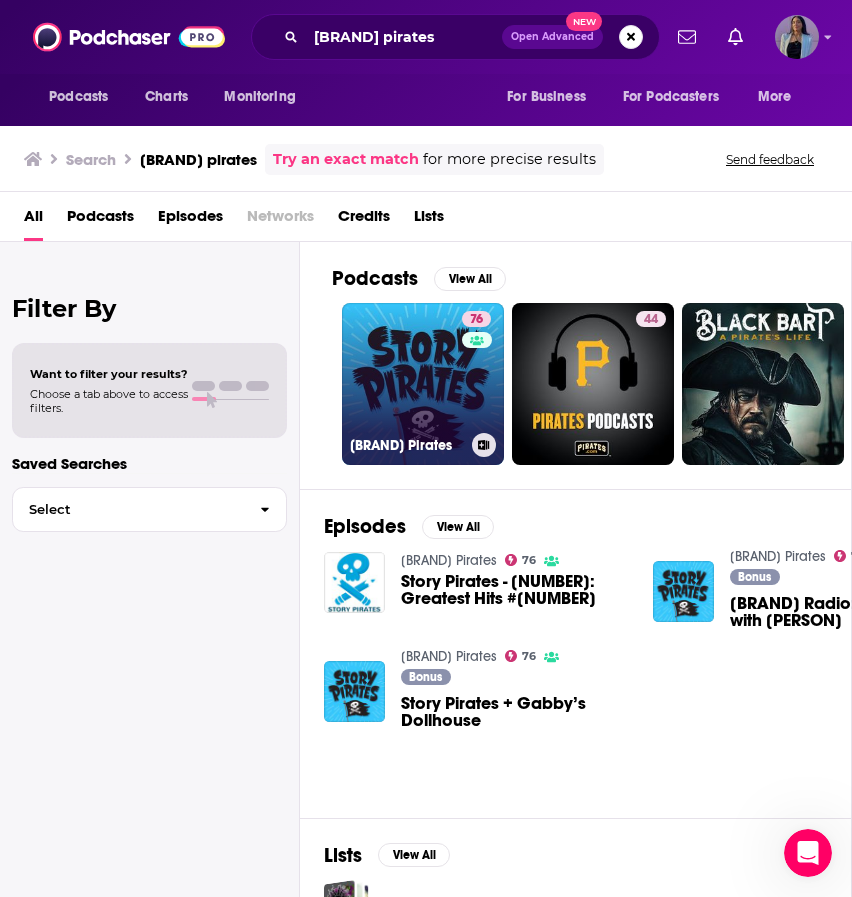 click on "[NUMBER] Story Pirates" at bounding box center [423, 384] 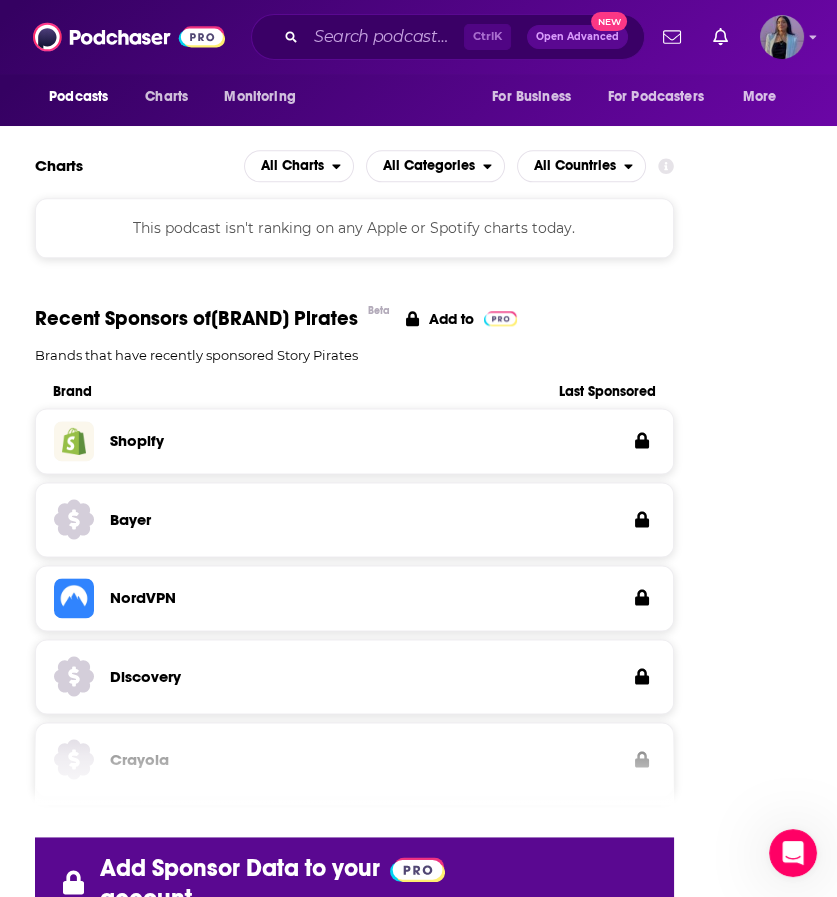scroll, scrollTop: 2050, scrollLeft: 0, axis: vertical 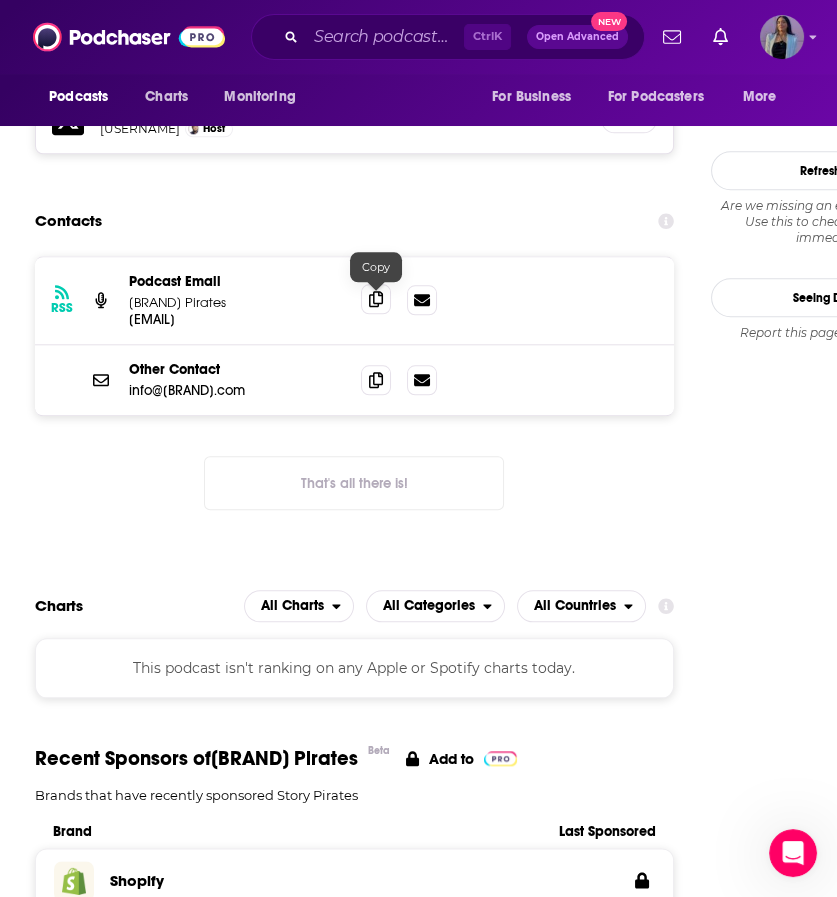 click 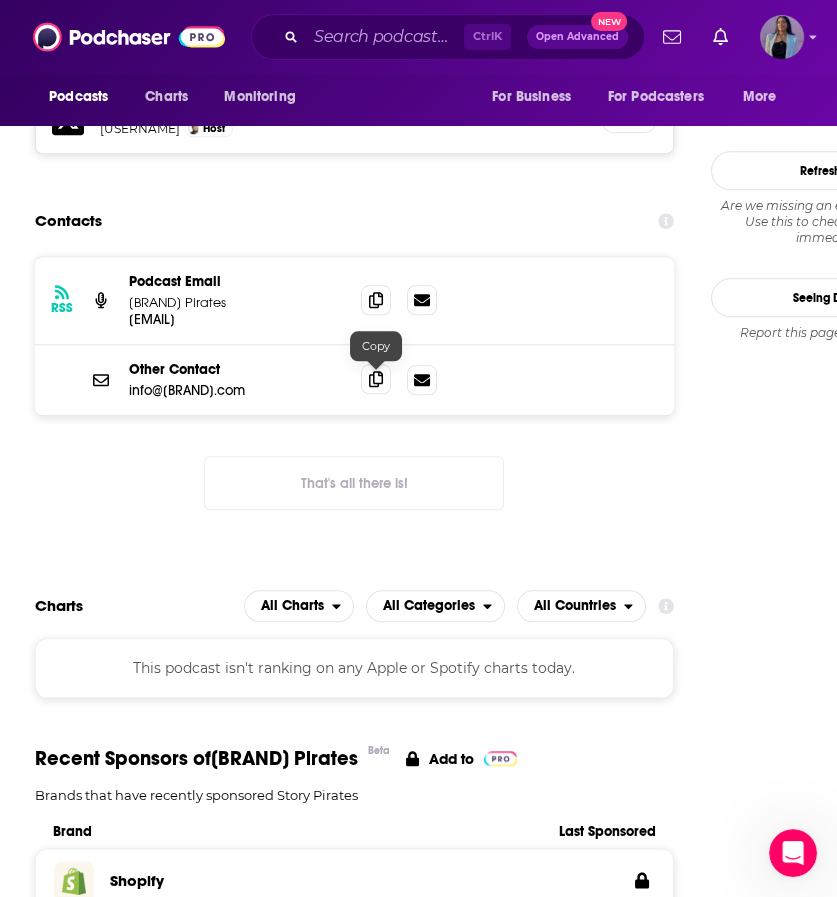 click 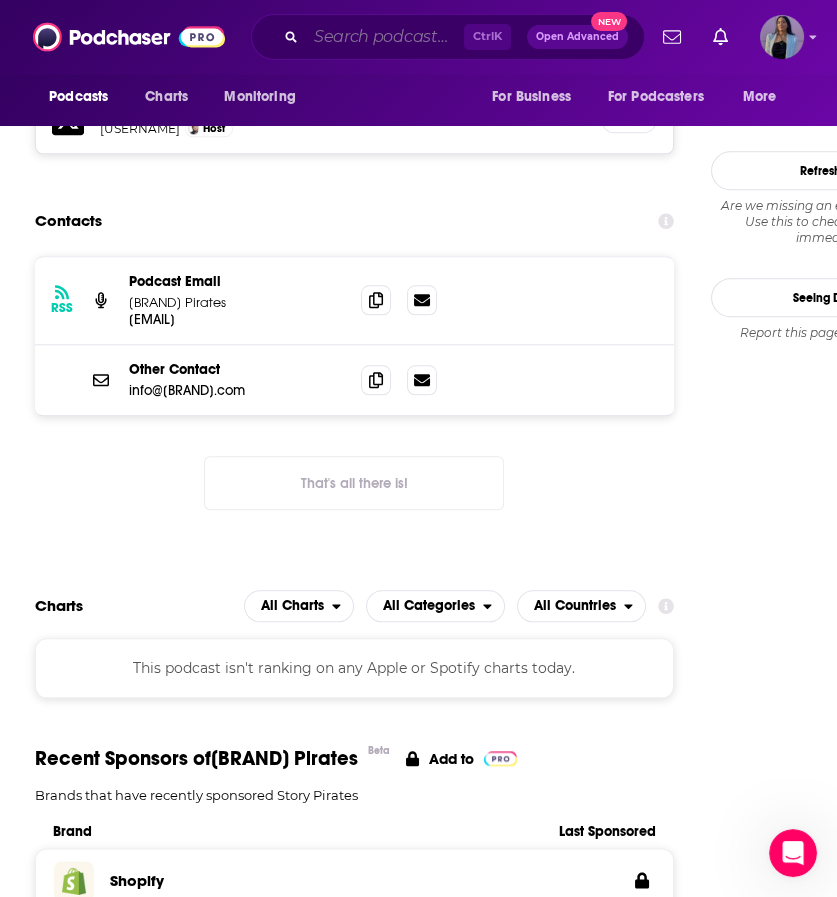 click at bounding box center (385, 37) 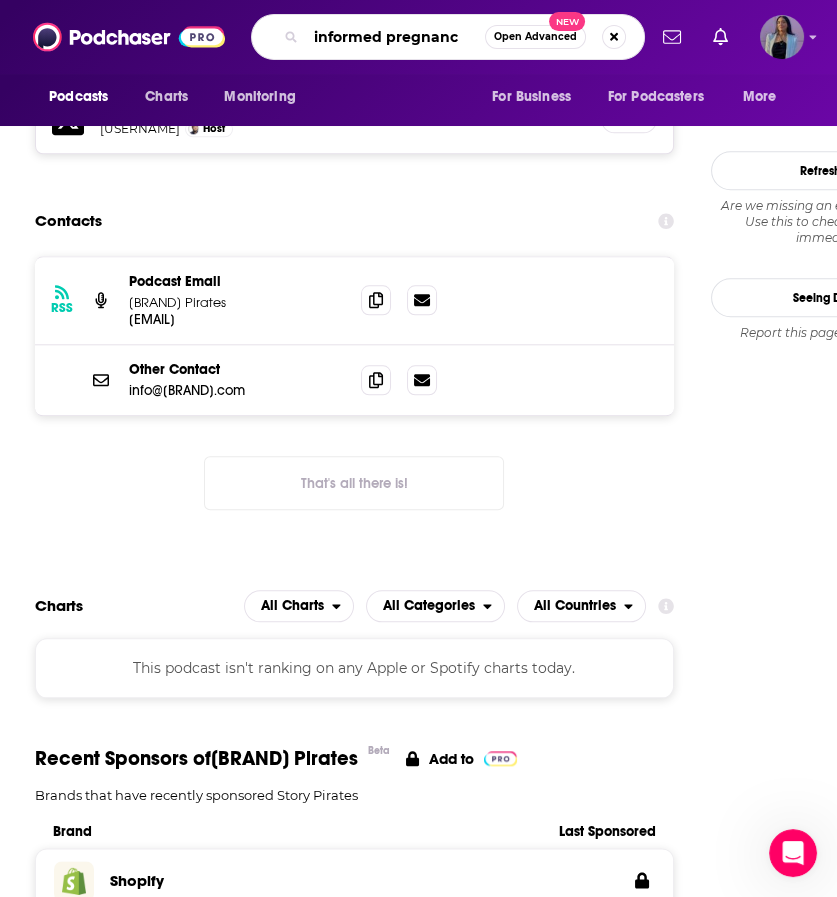type on "informed pregnancy" 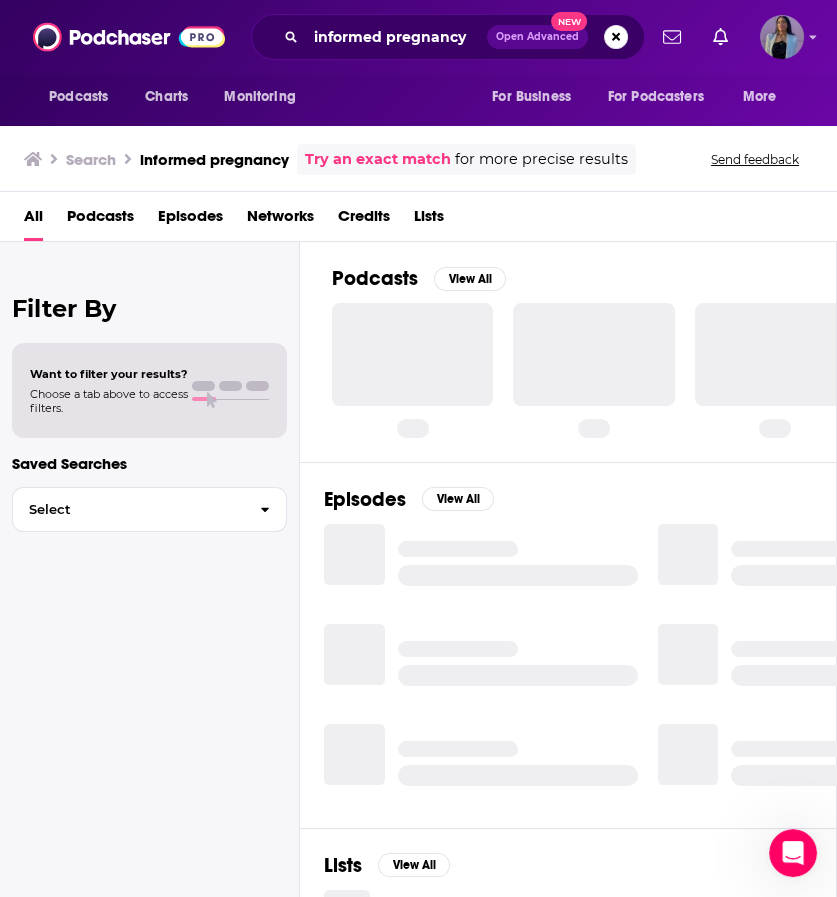 scroll, scrollTop: 0, scrollLeft: 0, axis: both 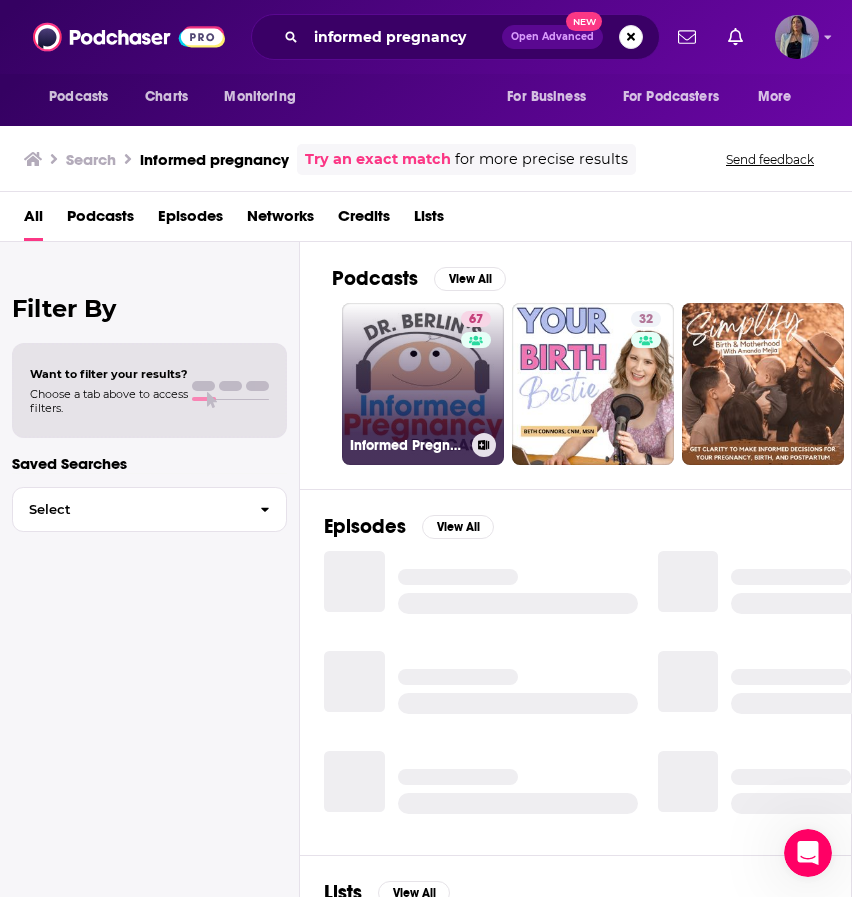 click on "[NUMBER] Informed Pregnancy Podcast" at bounding box center [423, 384] 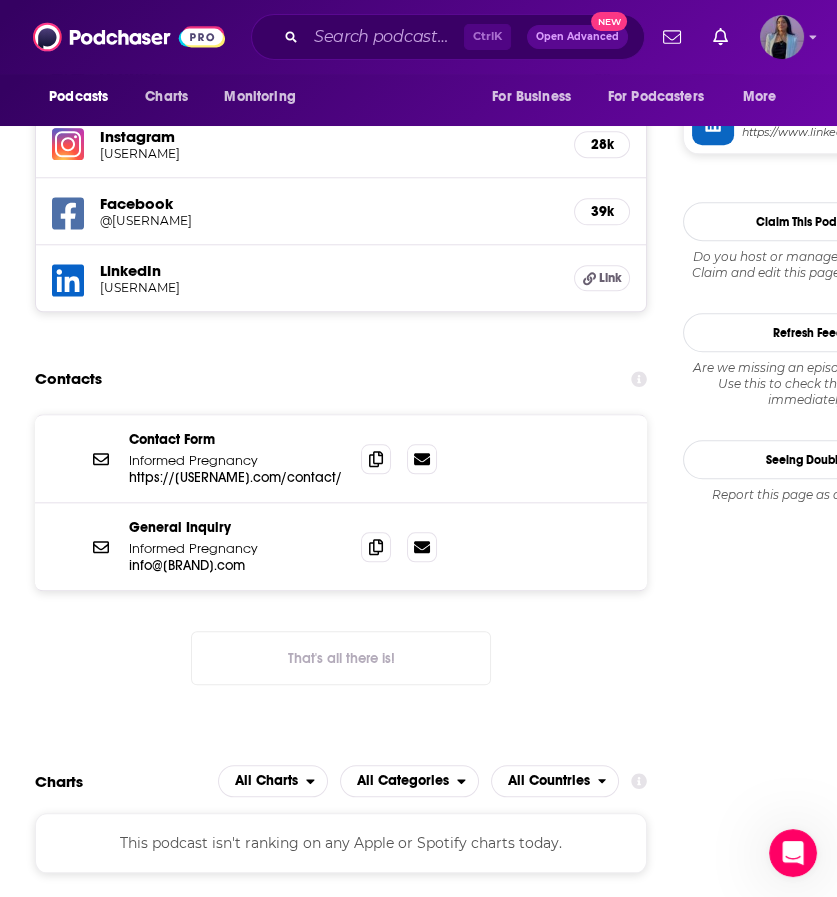 scroll, scrollTop: 1948, scrollLeft: 0, axis: vertical 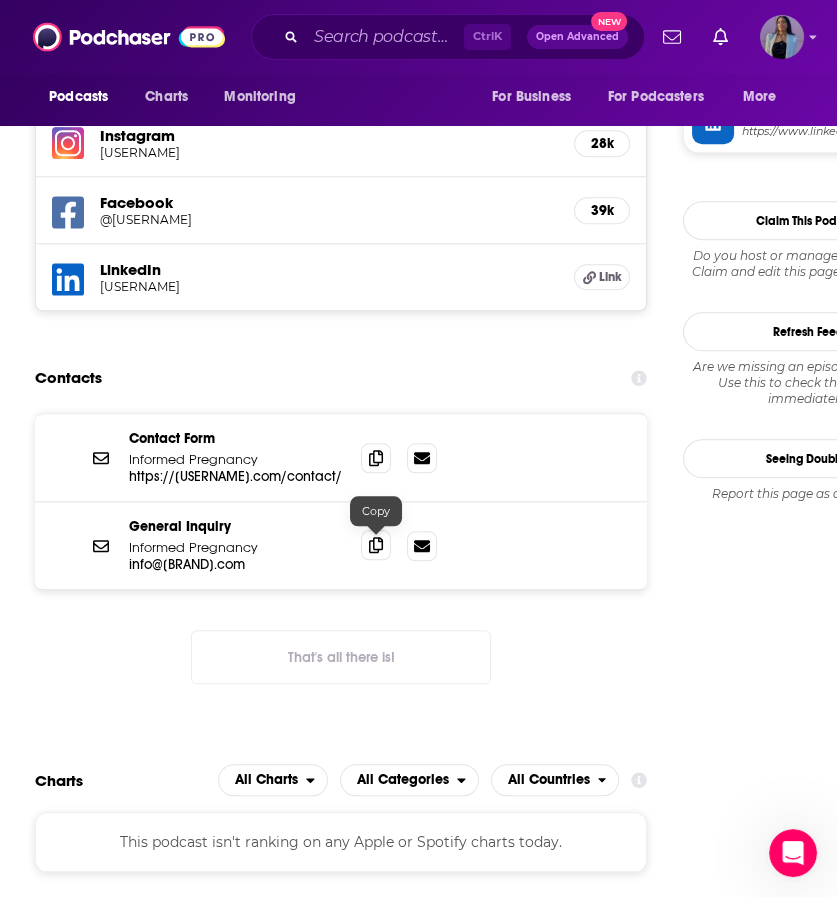 click at bounding box center (376, 545) 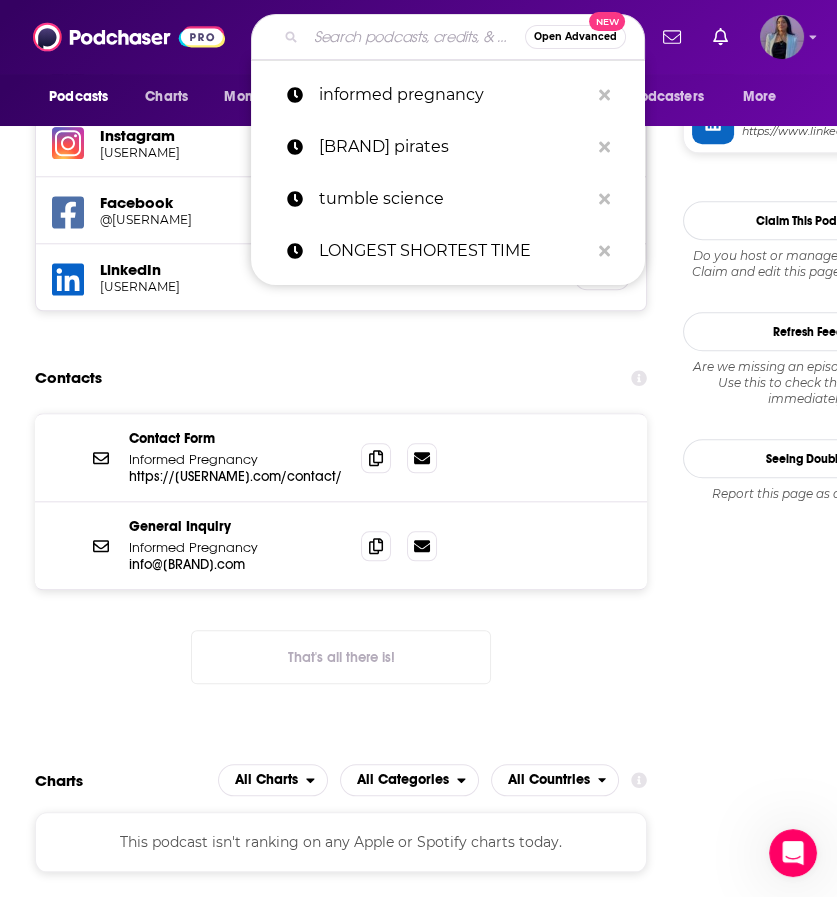 click at bounding box center [415, 37] 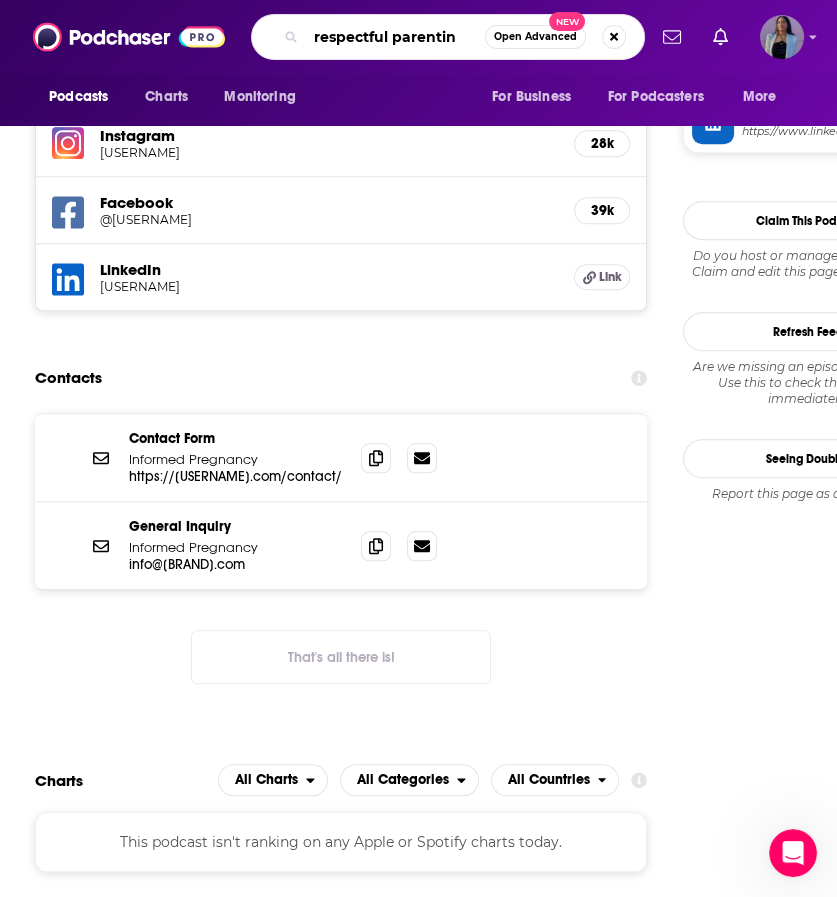 type on "respectful parenting" 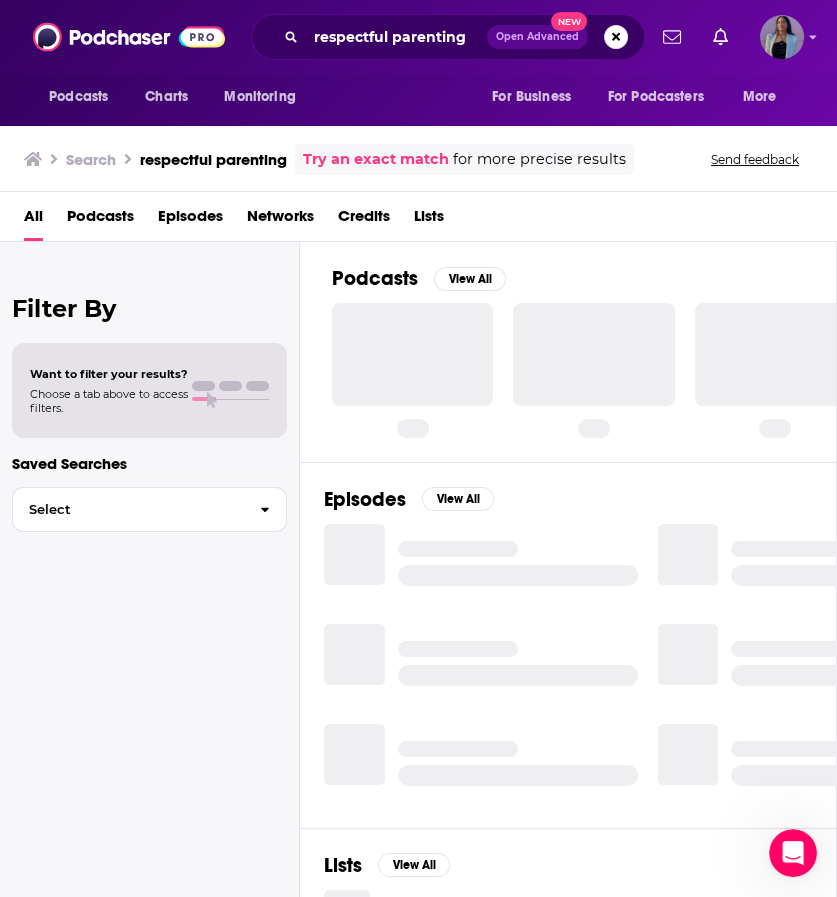 scroll, scrollTop: 0, scrollLeft: 0, axis: both 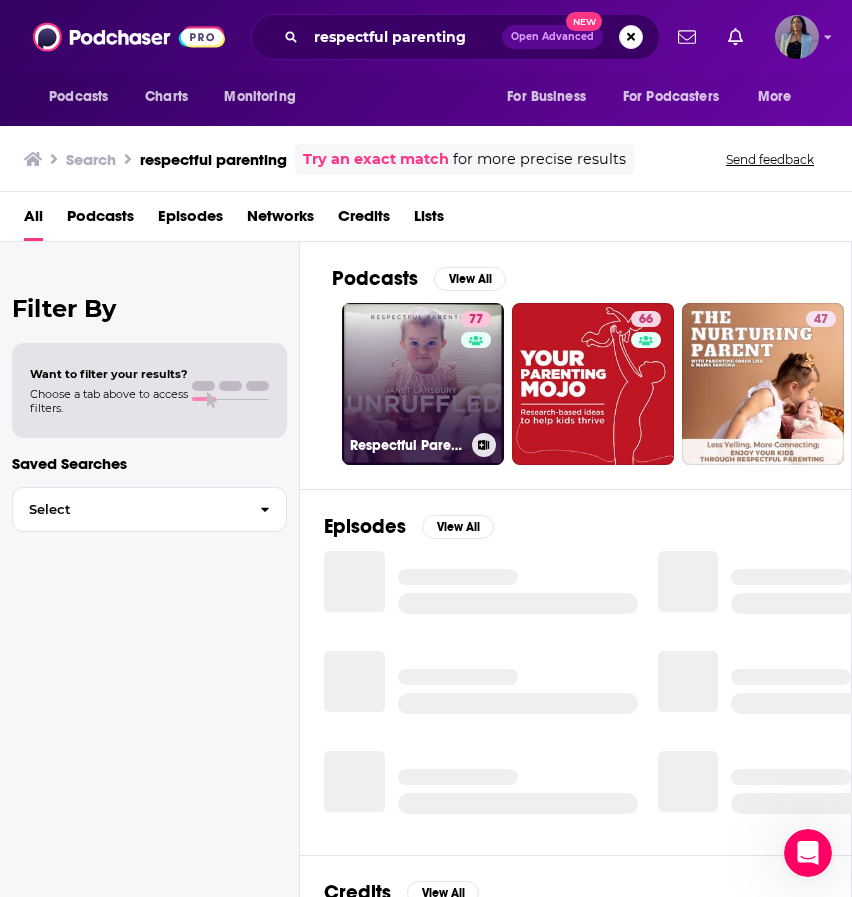 click on "[NUMBER] Respectful Parenting: [PERSON] Unruffled" at bounding box center (423, 384) 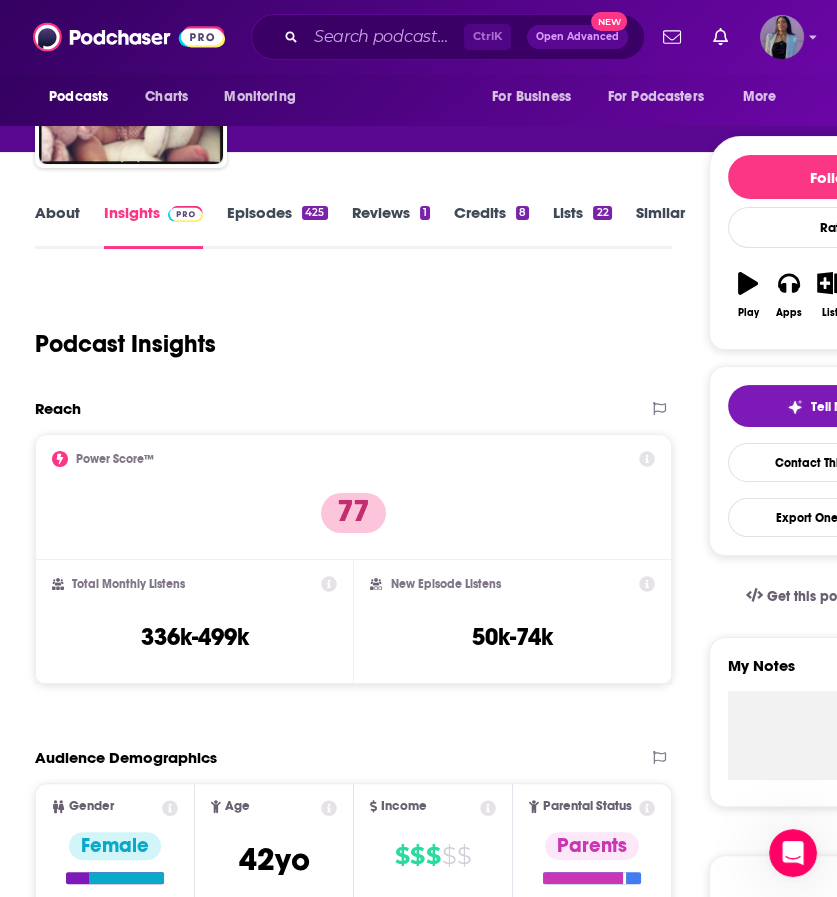 scroll, scrollTop: 159, scrollLeft: 0, axis: vertical 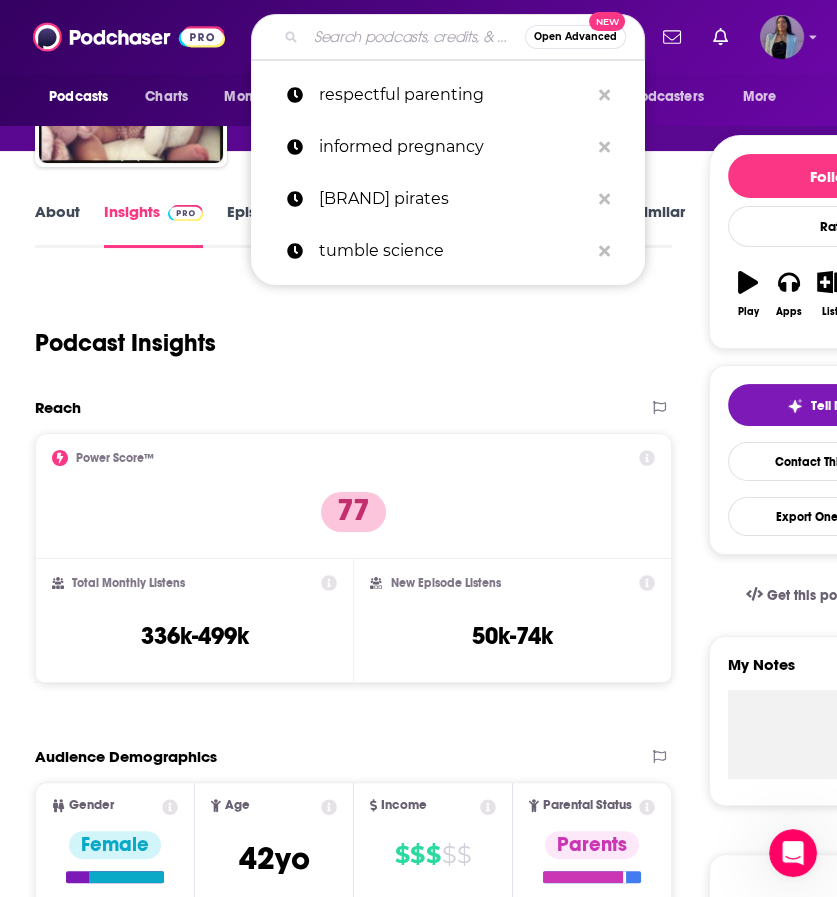 click at bounding box center [415, 37] 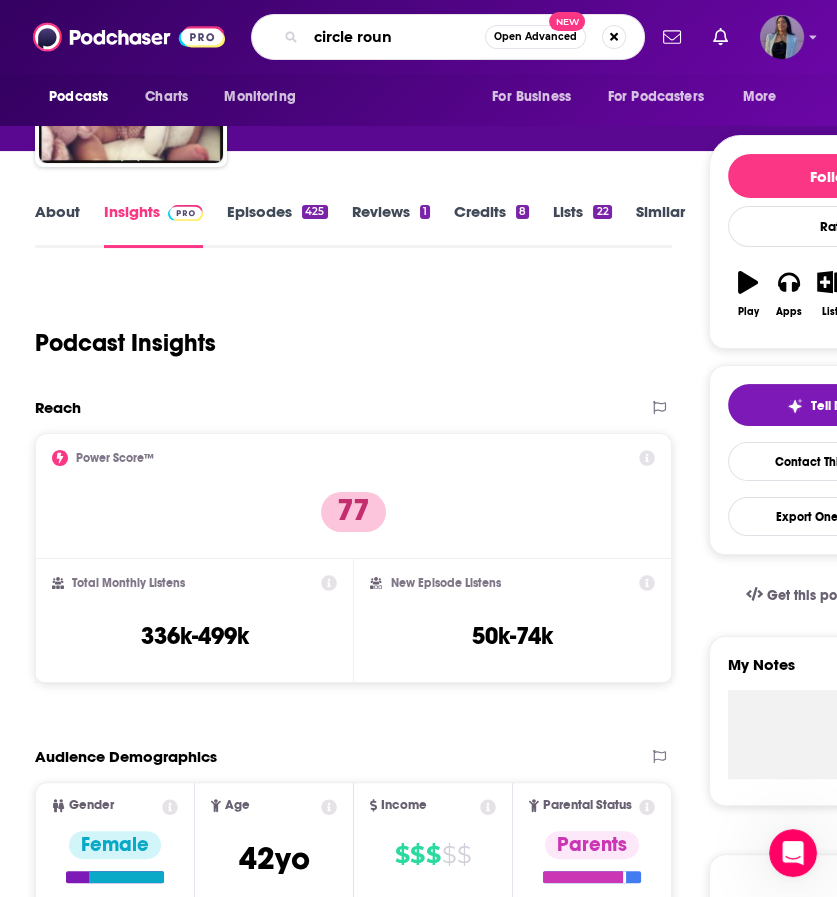type on "[BRAND] round" 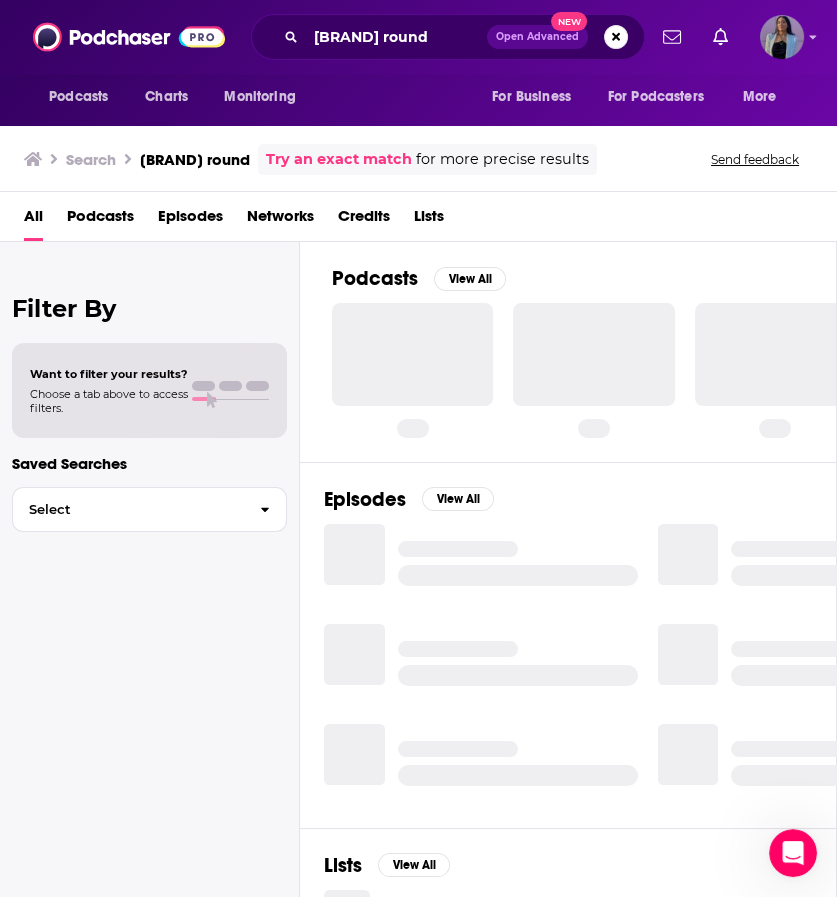 scroll, scrollTop: 0, scrollLeft: 0, axis: both 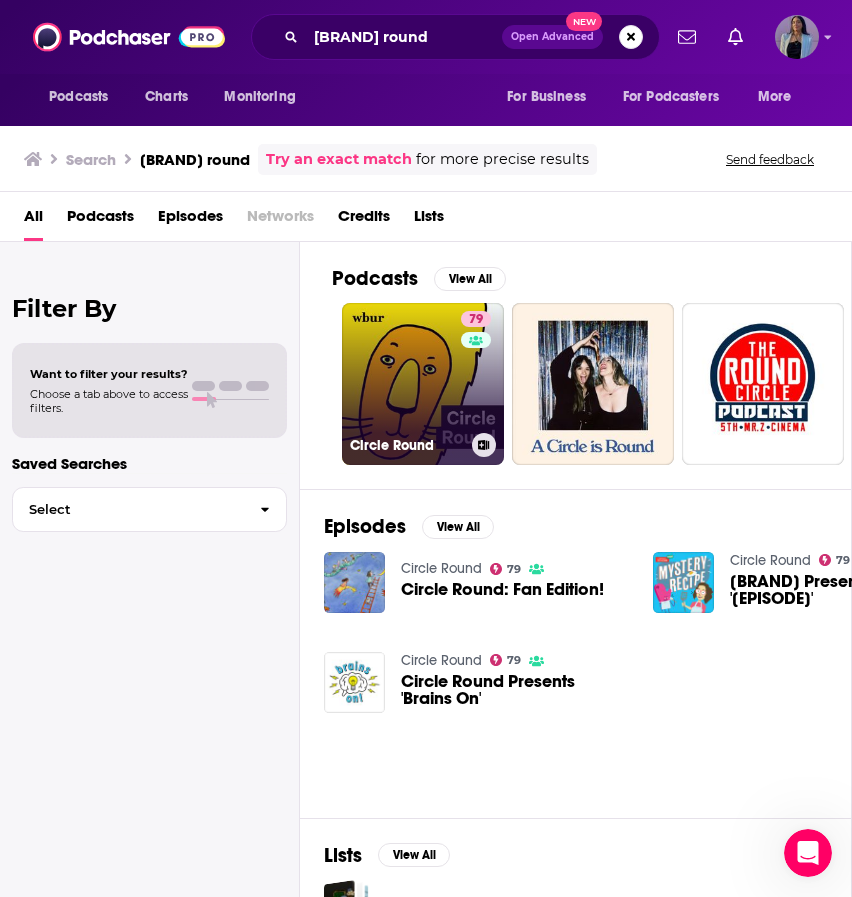 click on "[NUMBER] [NAME]" at bounding box center (423, 384) 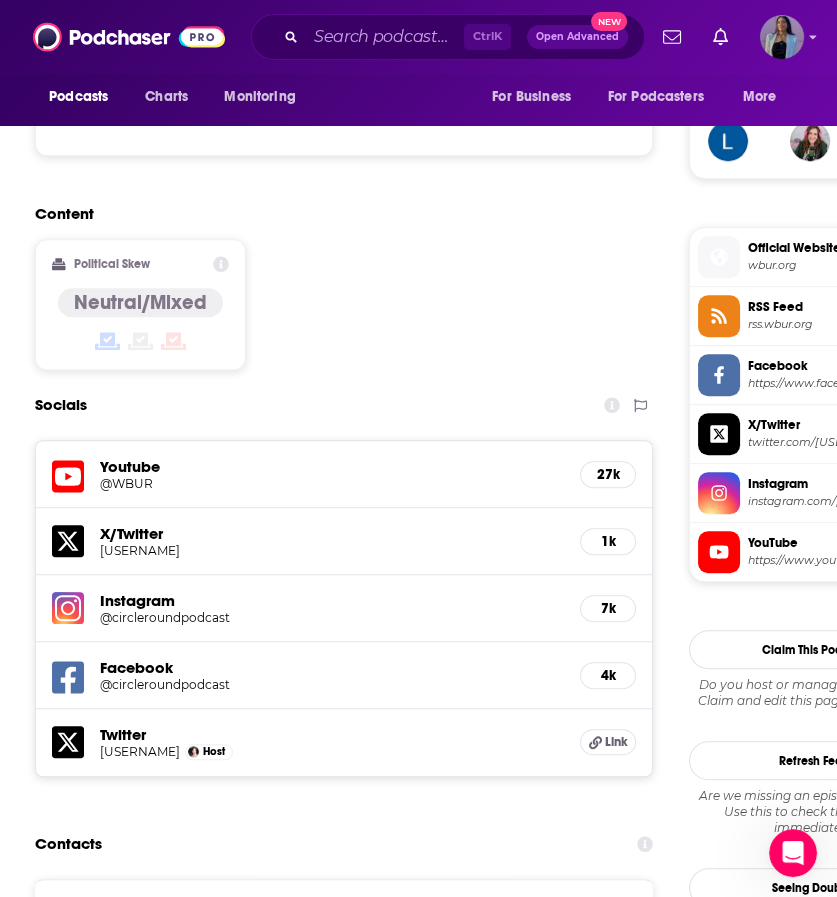 scroll, scrollTop: 1963, scrollLeft: 0, axis: vertical 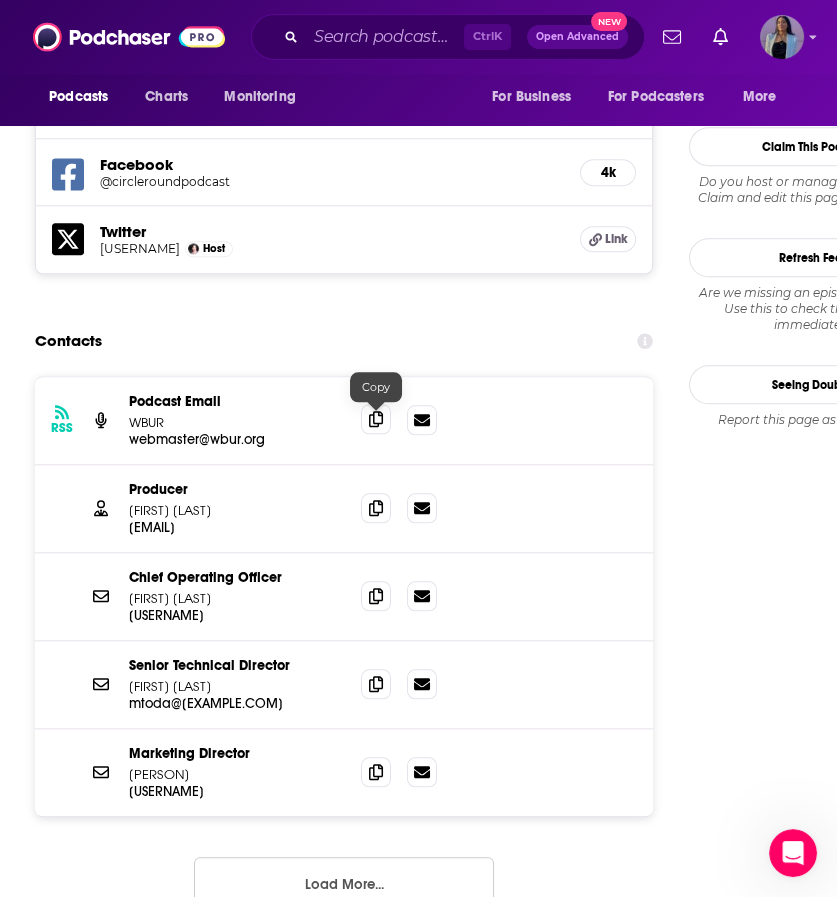 click 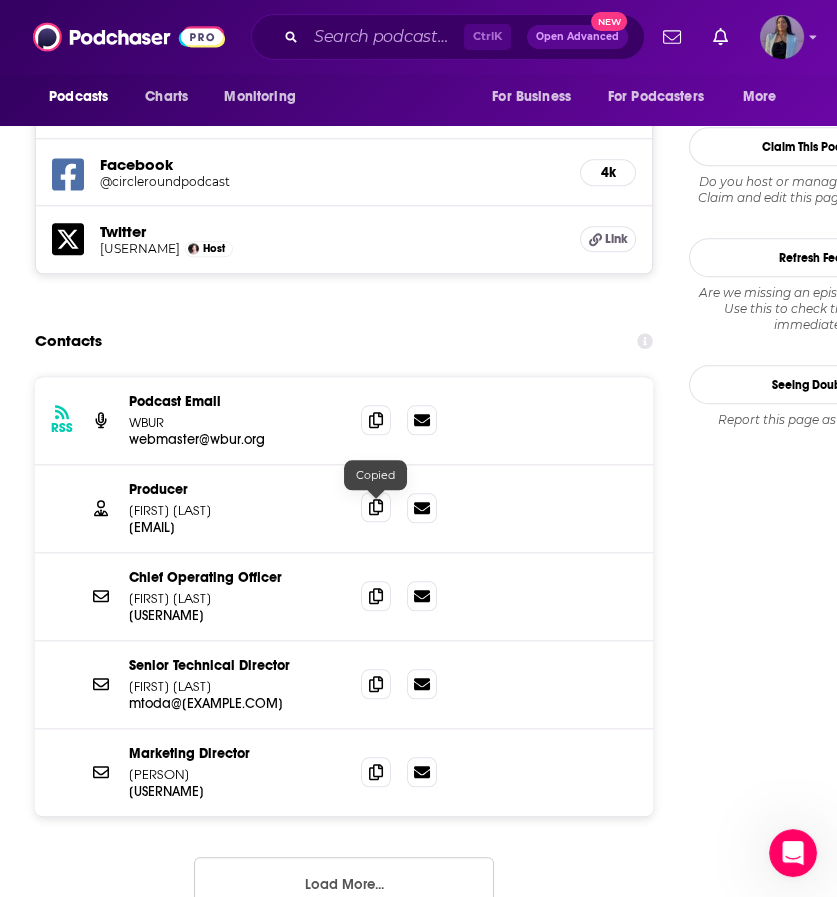 click 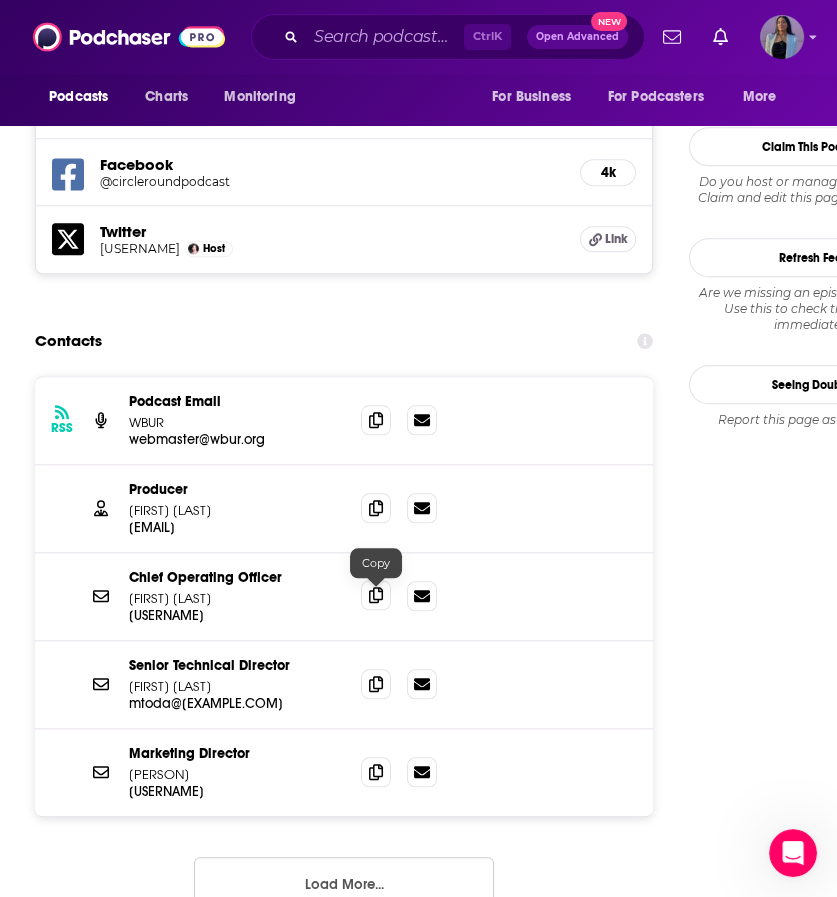 click at bounding box center [376, 595] 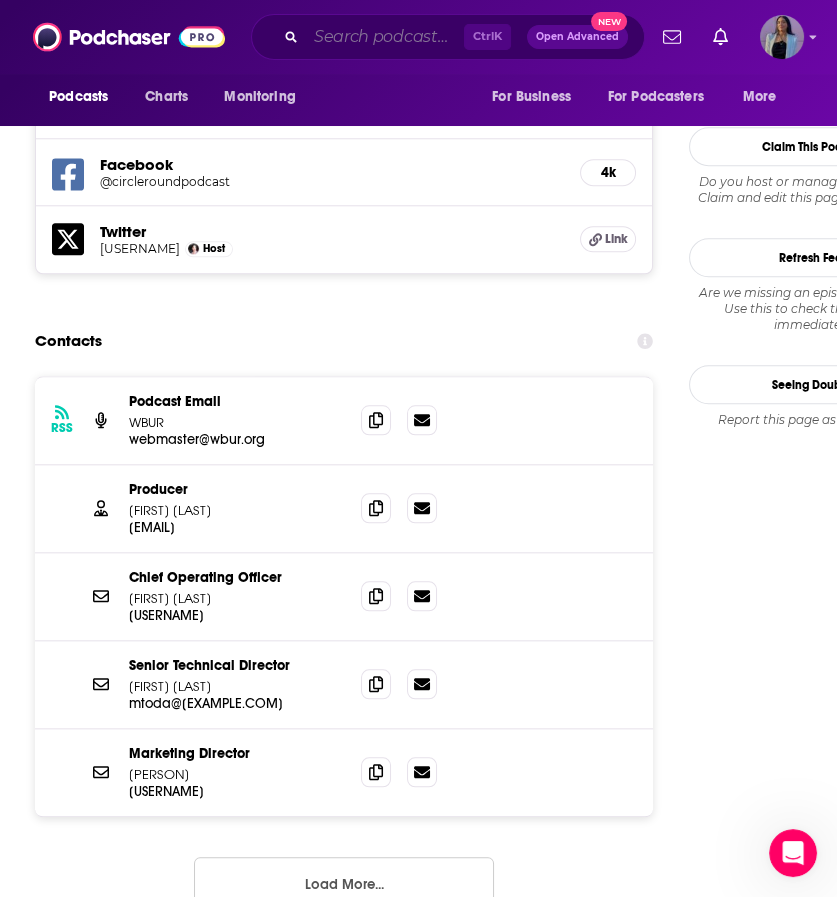 click at bounding box center [385, 37] 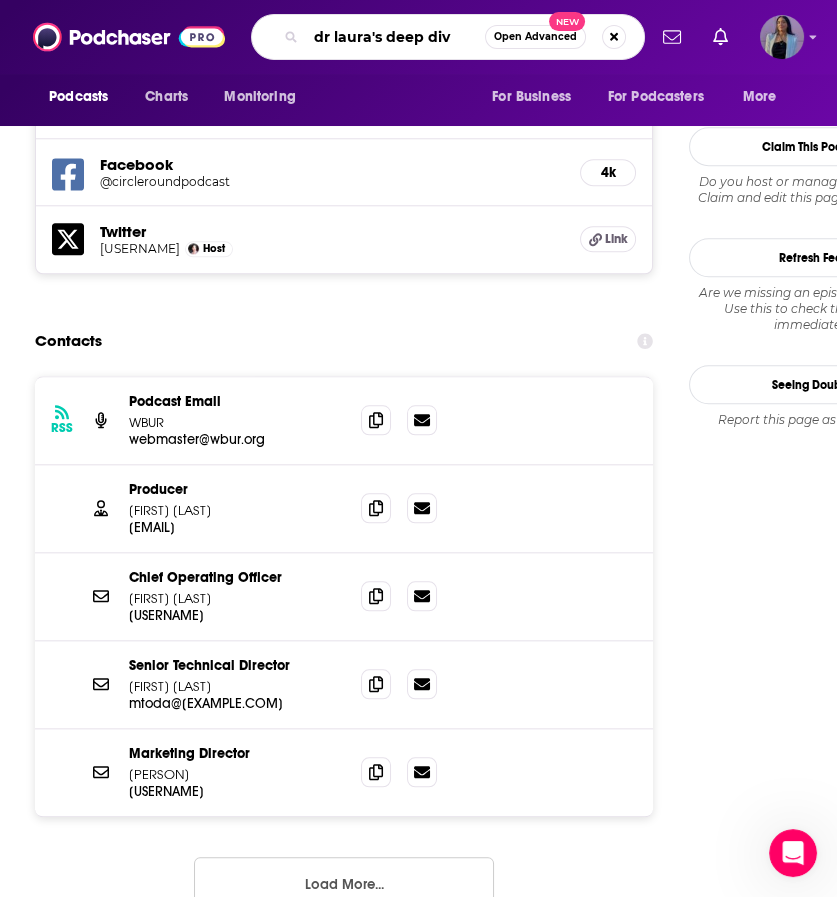 type on "[PERSON]'s deep dive" 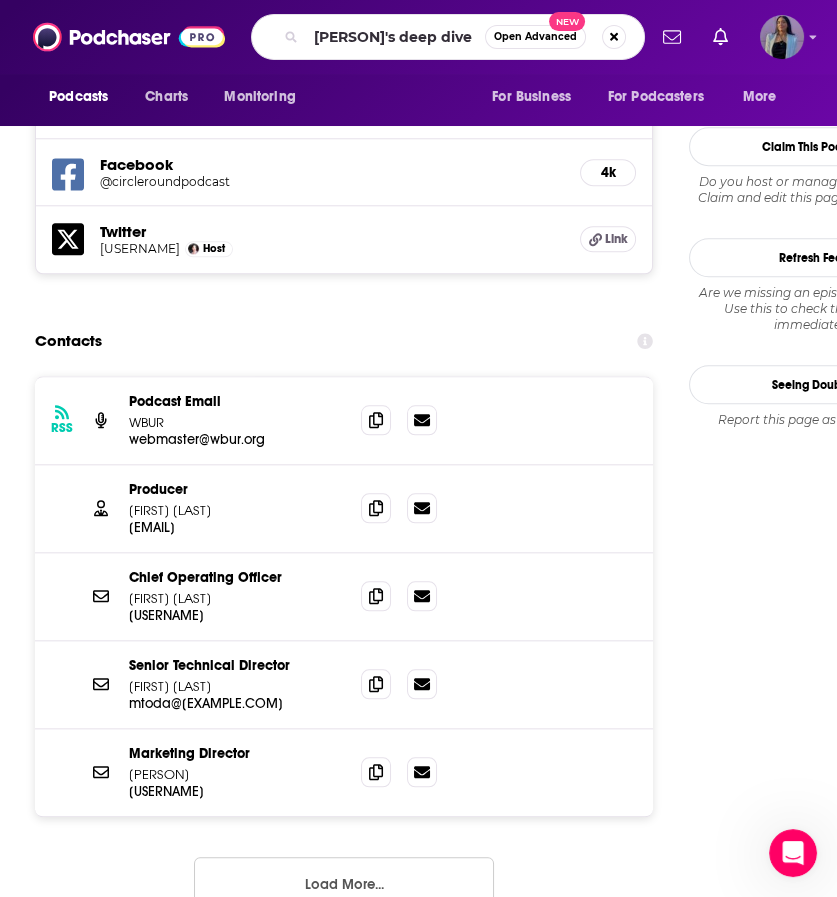 scroll, scrollTop: 0, scrollLeft: 0, axis: both 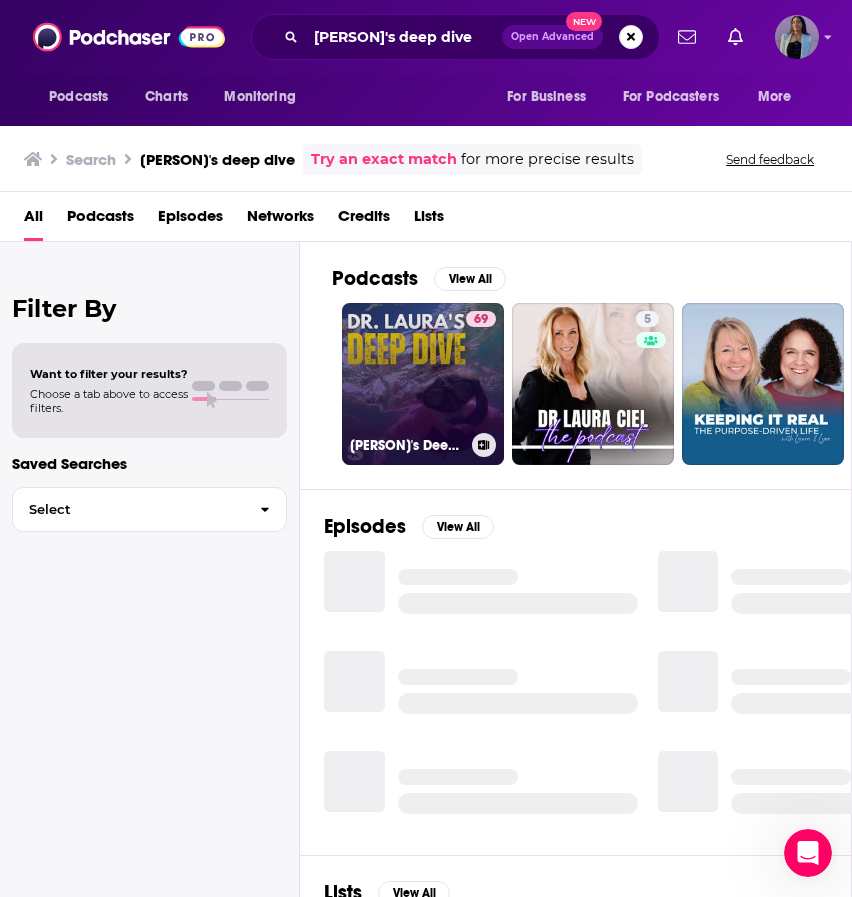 click on "[NUMBER] Dr. [LAST]'s Deep Dive Podcast" at bounding box center (423, 384) 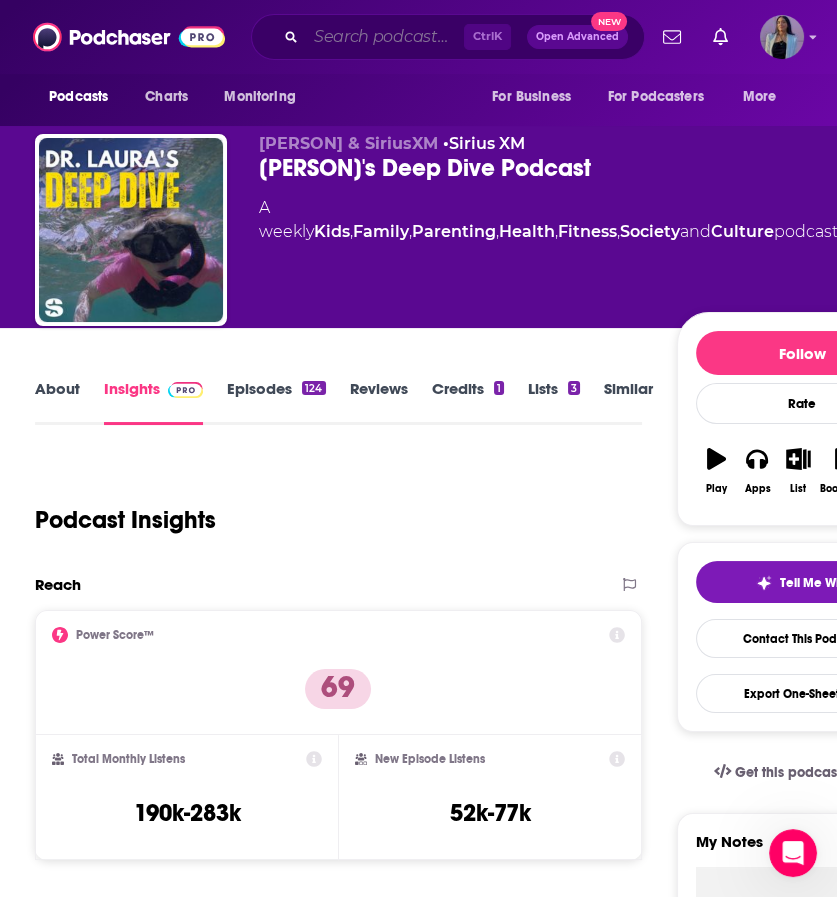 click at bounding box center (385, 37) 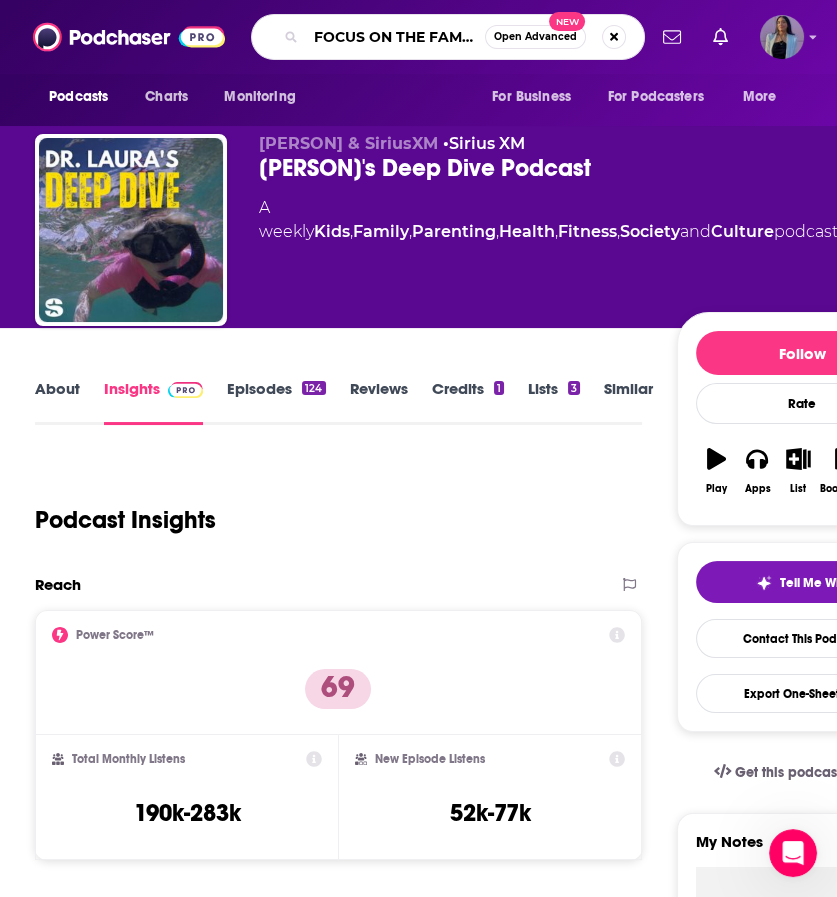 type on "FOCUS ON THE FAMILY" 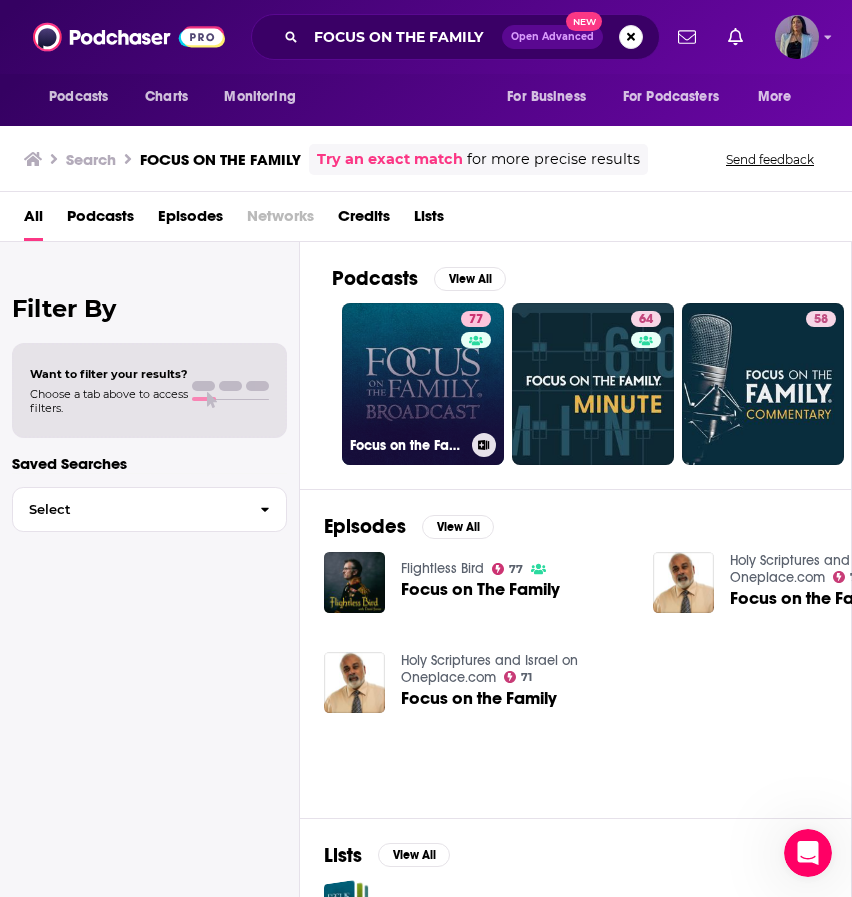 click on "[NUMBER] Focus on the Family Broadcast" at bounding box center (423, 384) 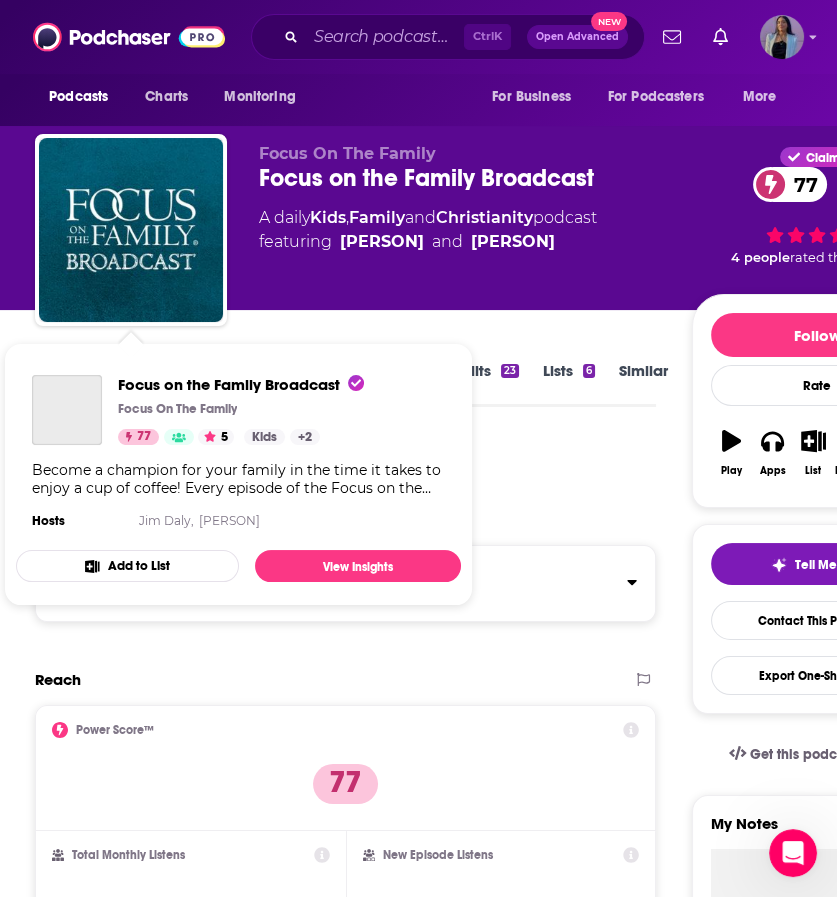scroll, scrollTop: 160, scrollLeft: 0, axis: vertical 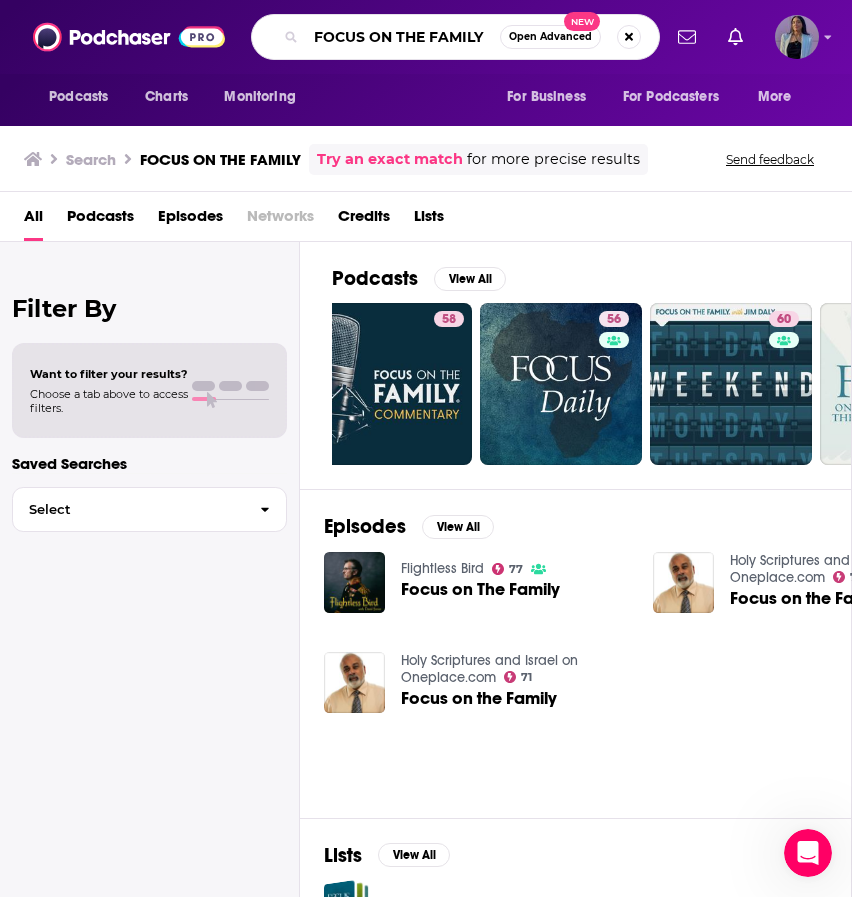 click on "FOCUS ON THE FAMILY" at bounding box center (403, 37) 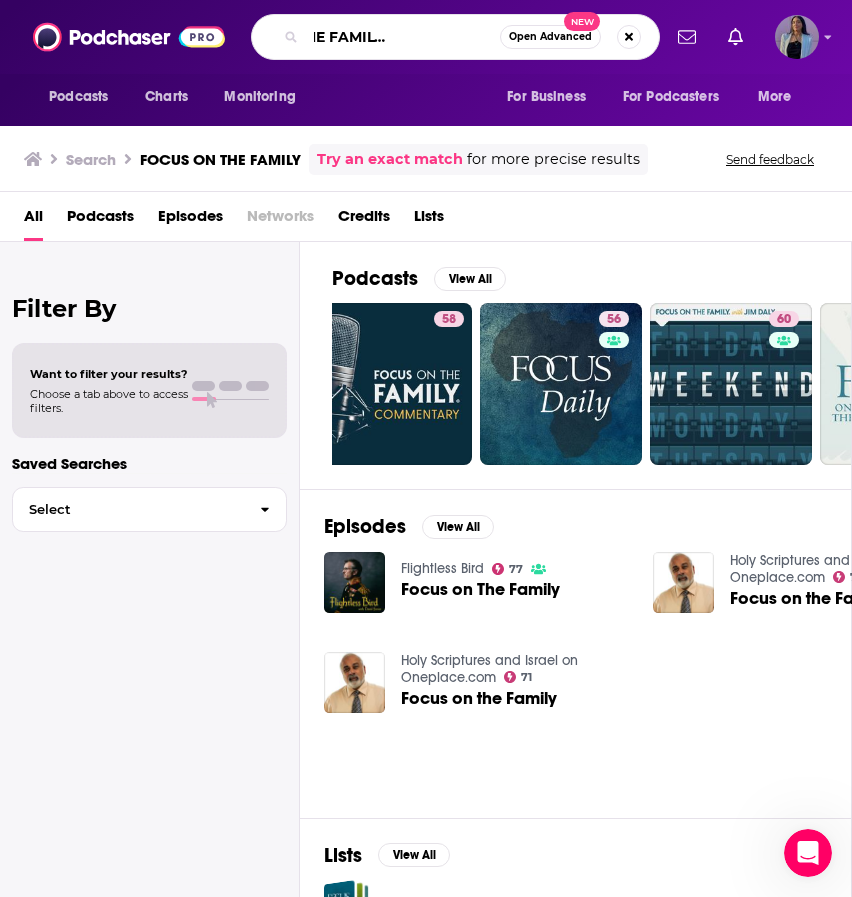 scroll, scrollTop: 0, scrollLeft: 108, axis: horizontal 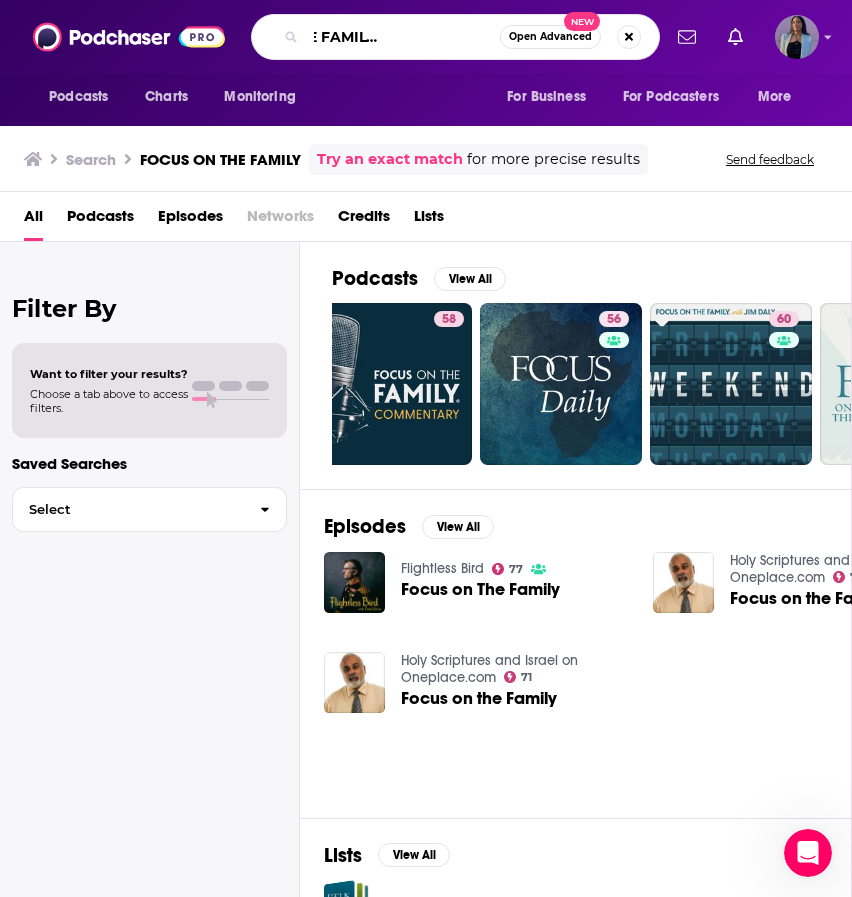 type on "FOCUS ON THE FAMILY WITH [FIRST] [LAST]" 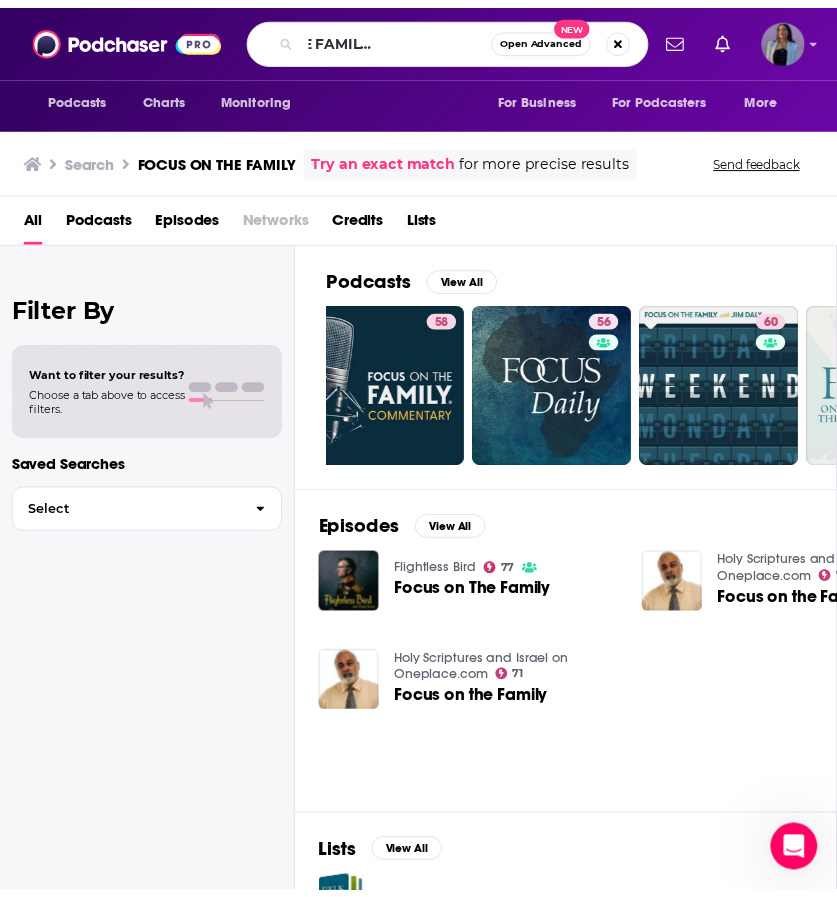 scroll, scrollTop: 0, scrollLeft: 0, axis: both 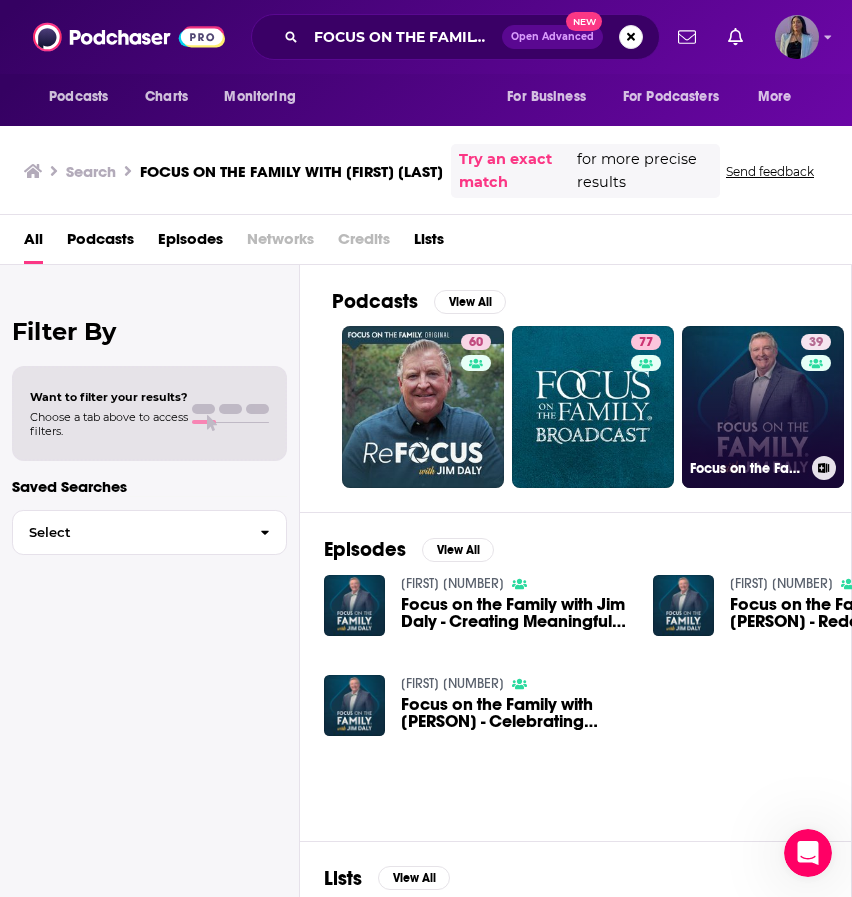 click on "[NUMBER] Focus on the Family on Oneplace.com" at bounding box center (763, 407) 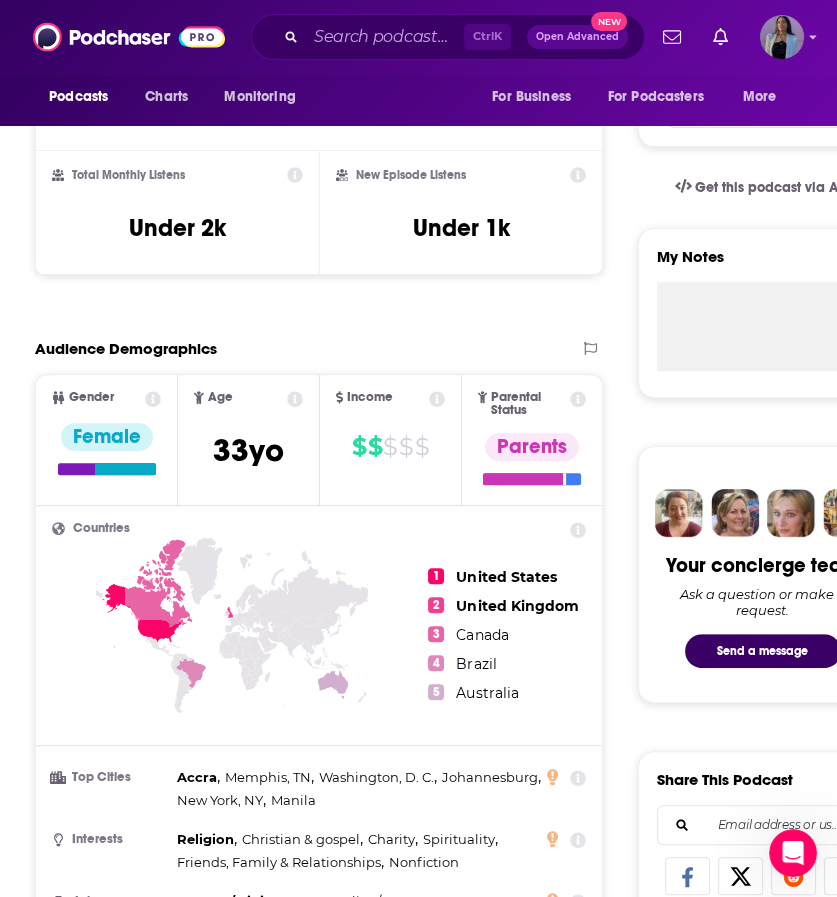 scroll, scrollTop: 0, scrollLeft: 0, axis: both 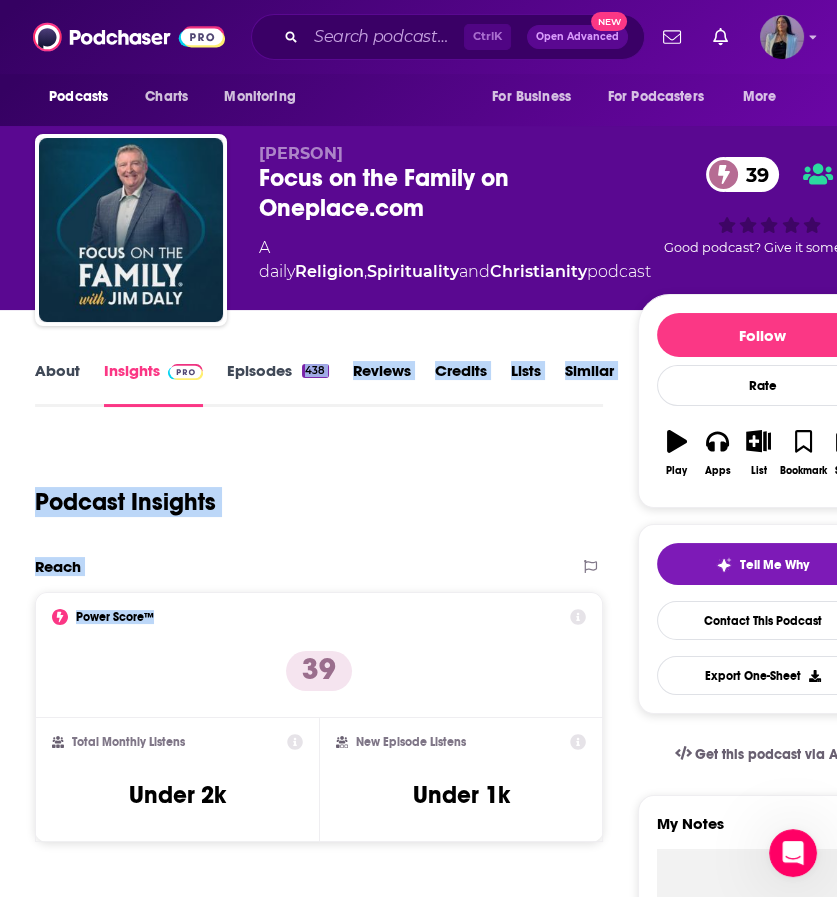 drag, startPoint x: 354, startPoint y: 613, endPoint x: 289, endPoint y: 377, distance: 244.78766 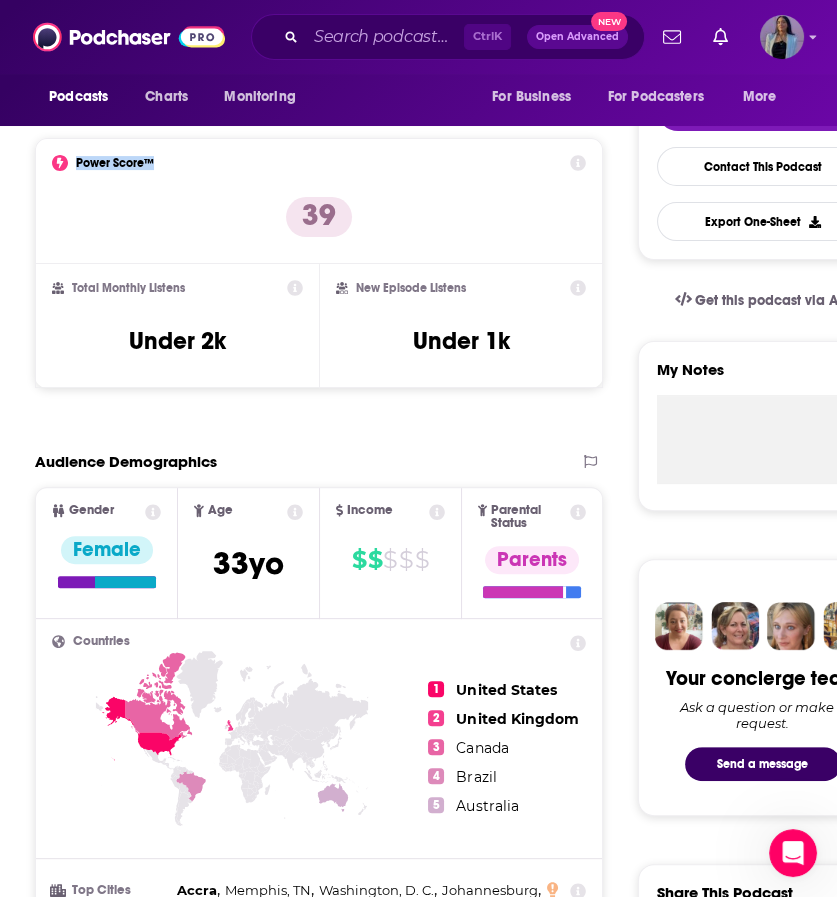 scroll, scrollTop: 464, scrollLeft: 0, axis: vertical 